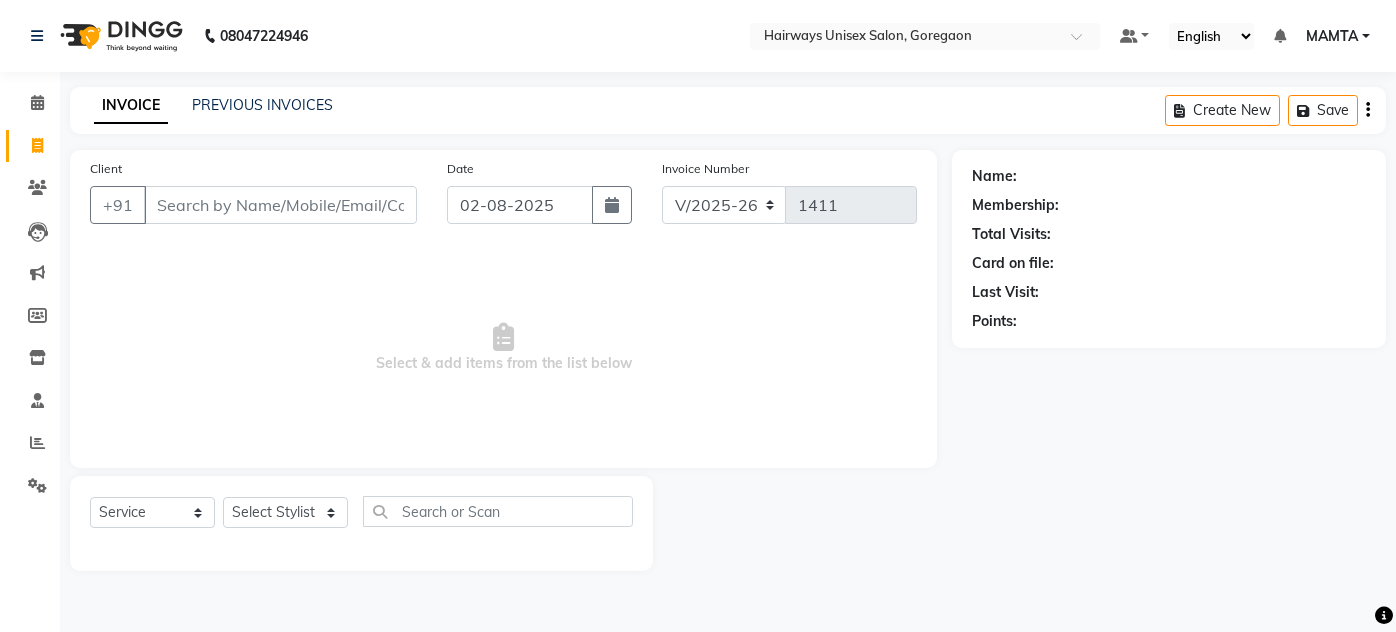 select on "8320" 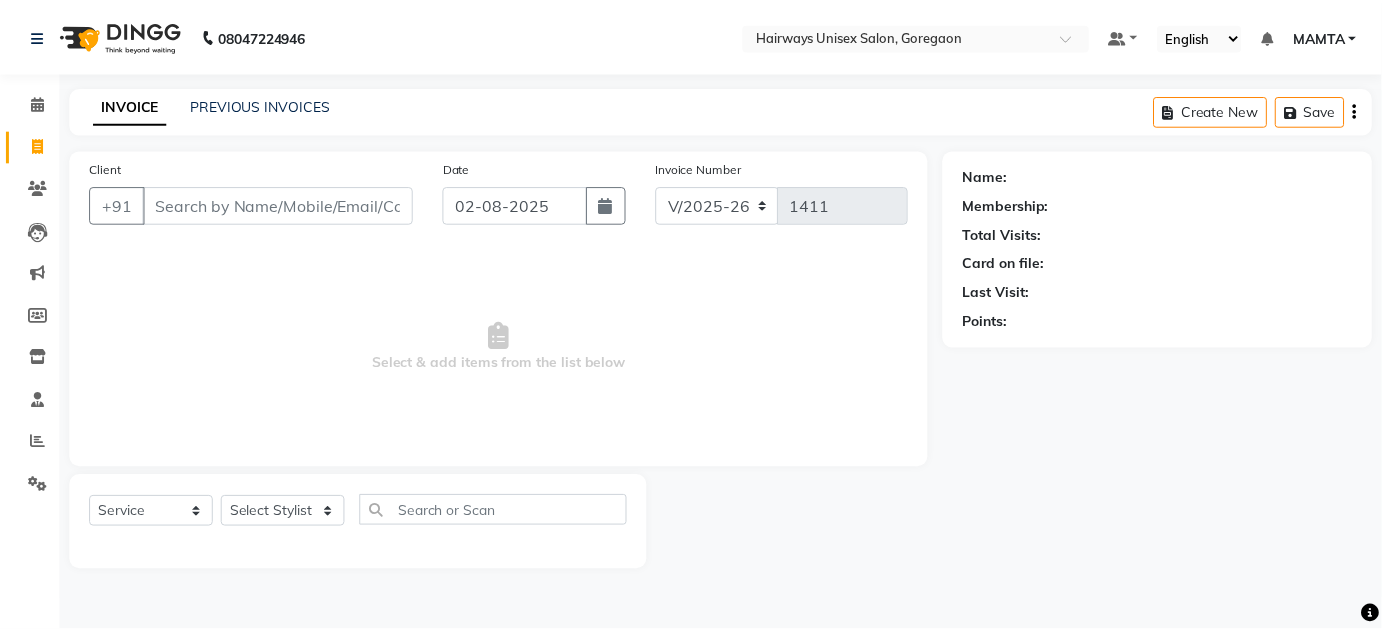scroll, scrollTop: 0, scrollLeft: 0, axis: both 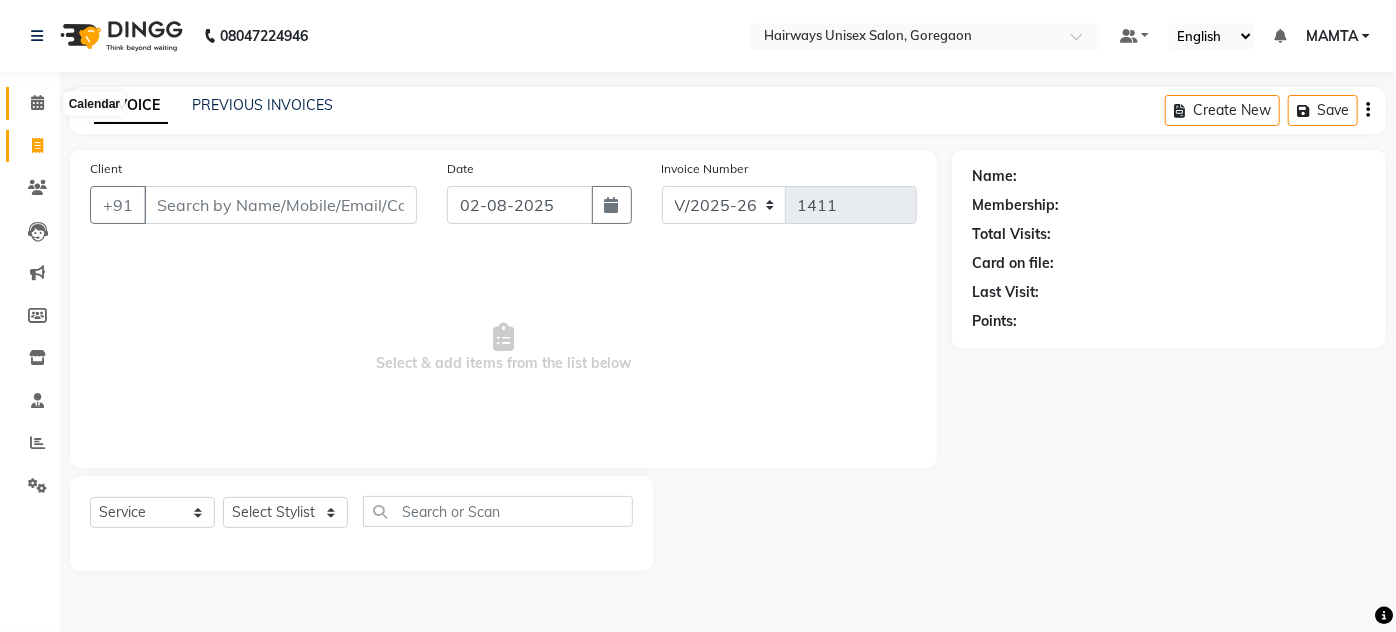 click 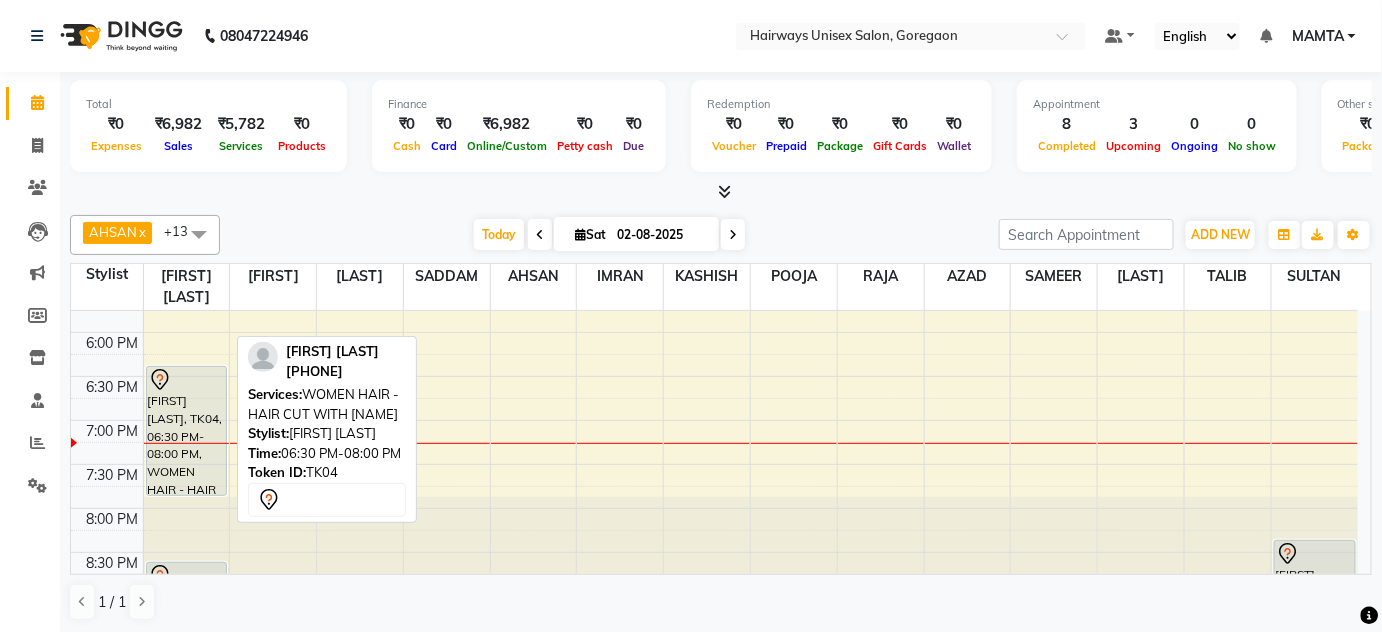 scroll, scrollTop: 727, scrollLeft: 0, axis: vertical 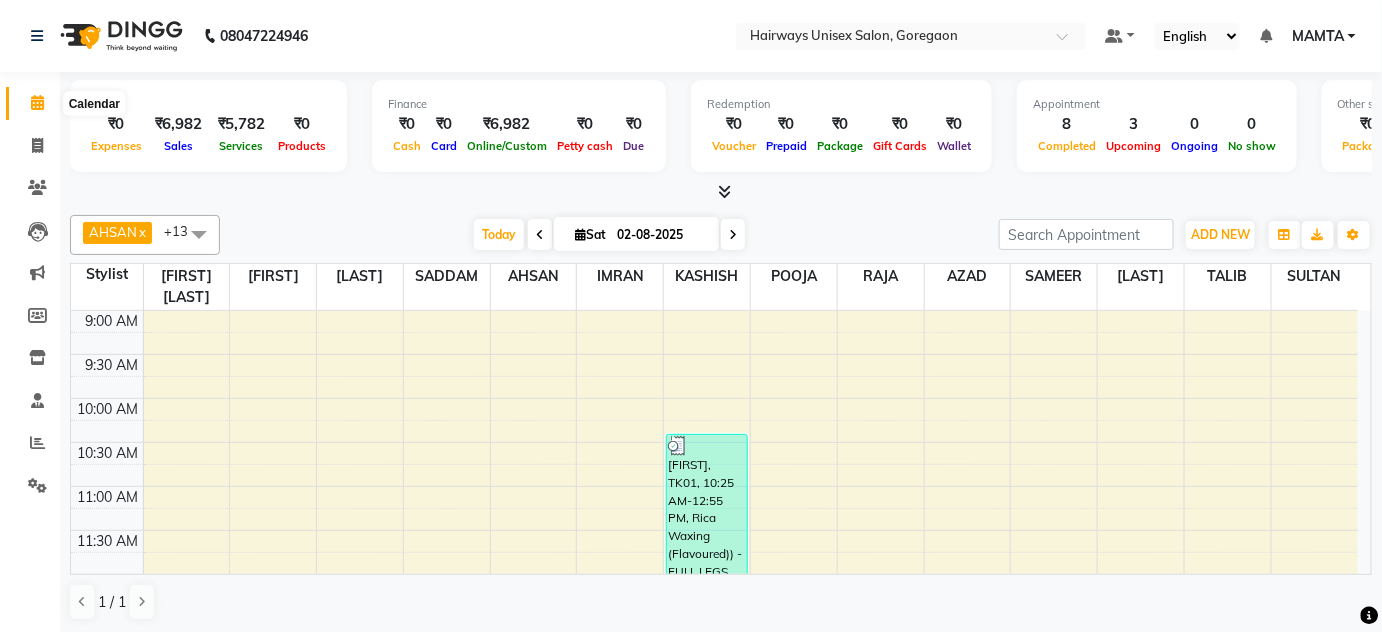 click 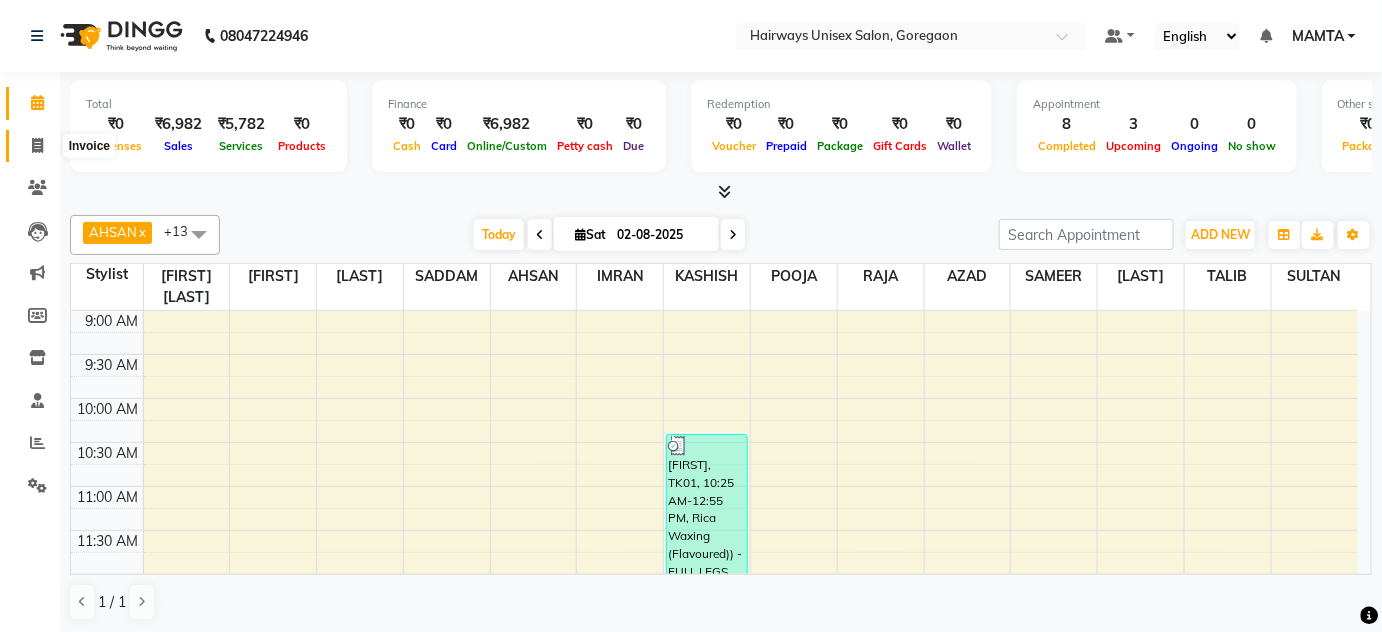 click 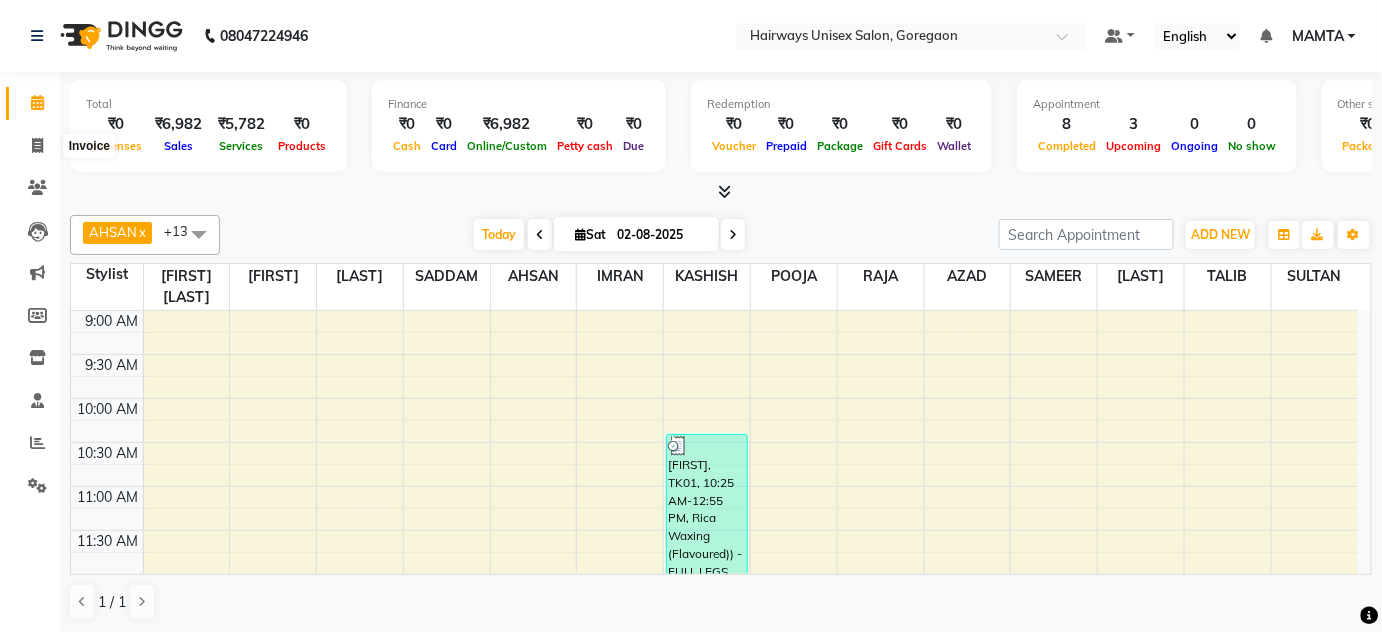 select on "service" 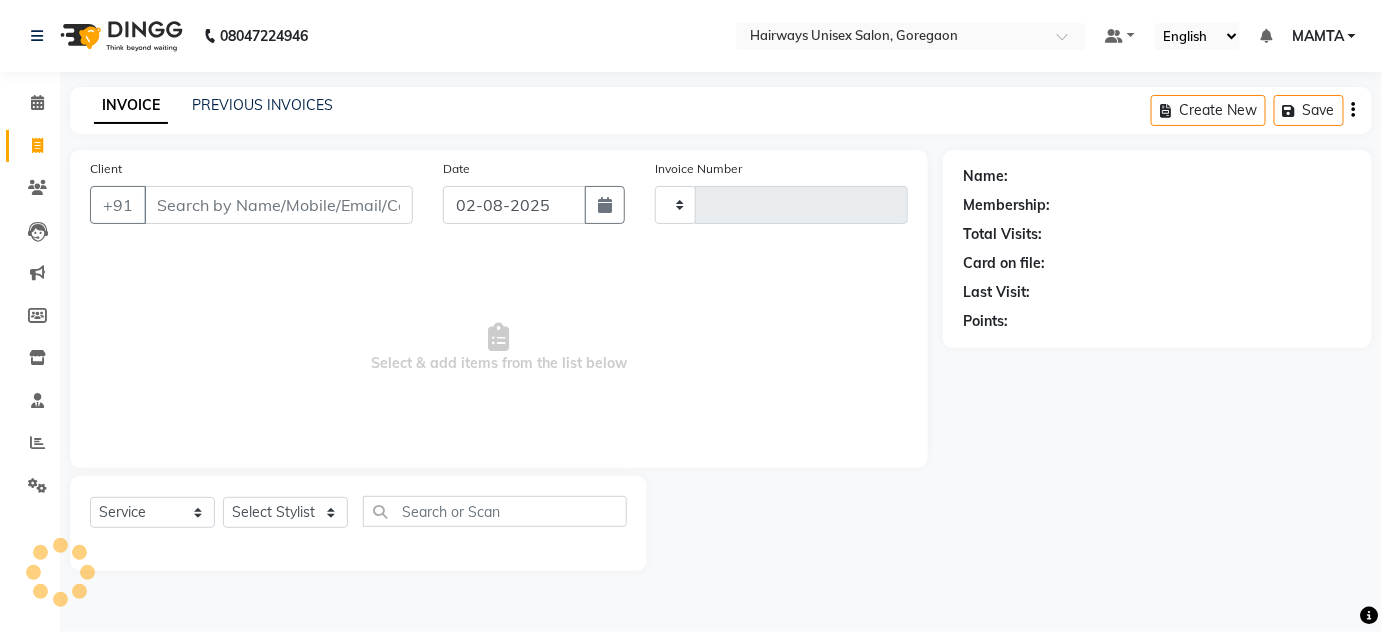 type on "1411" 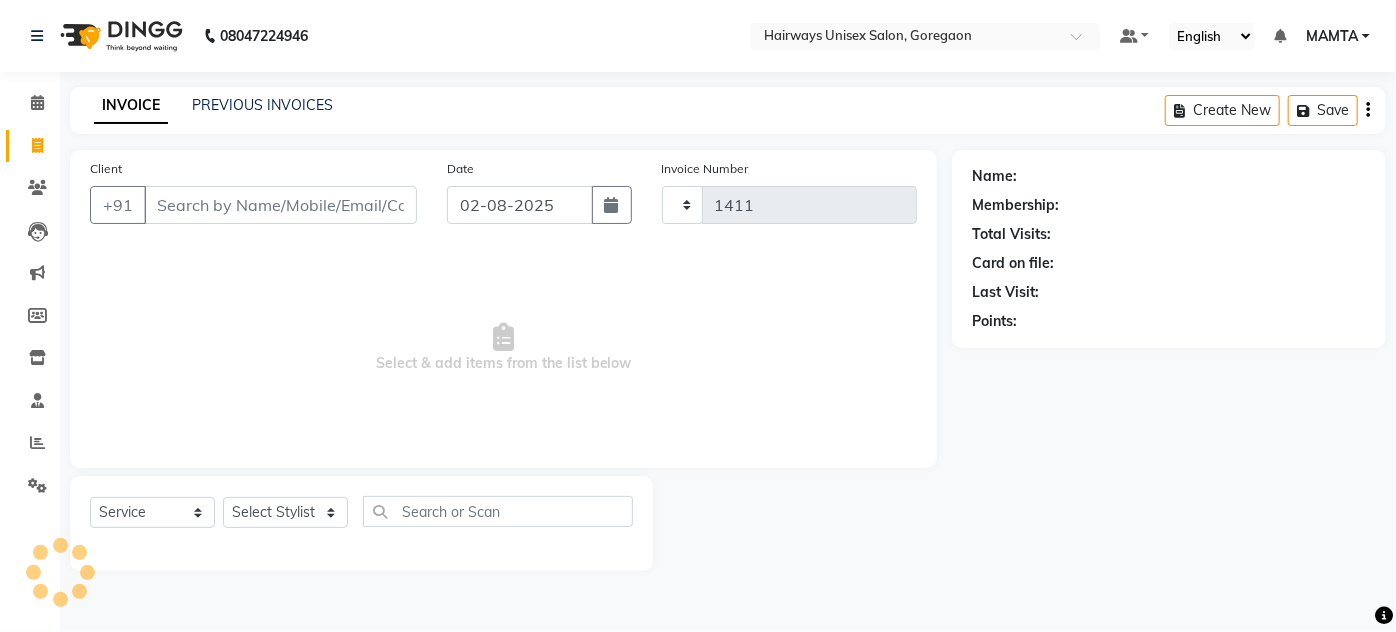 select on "8320" 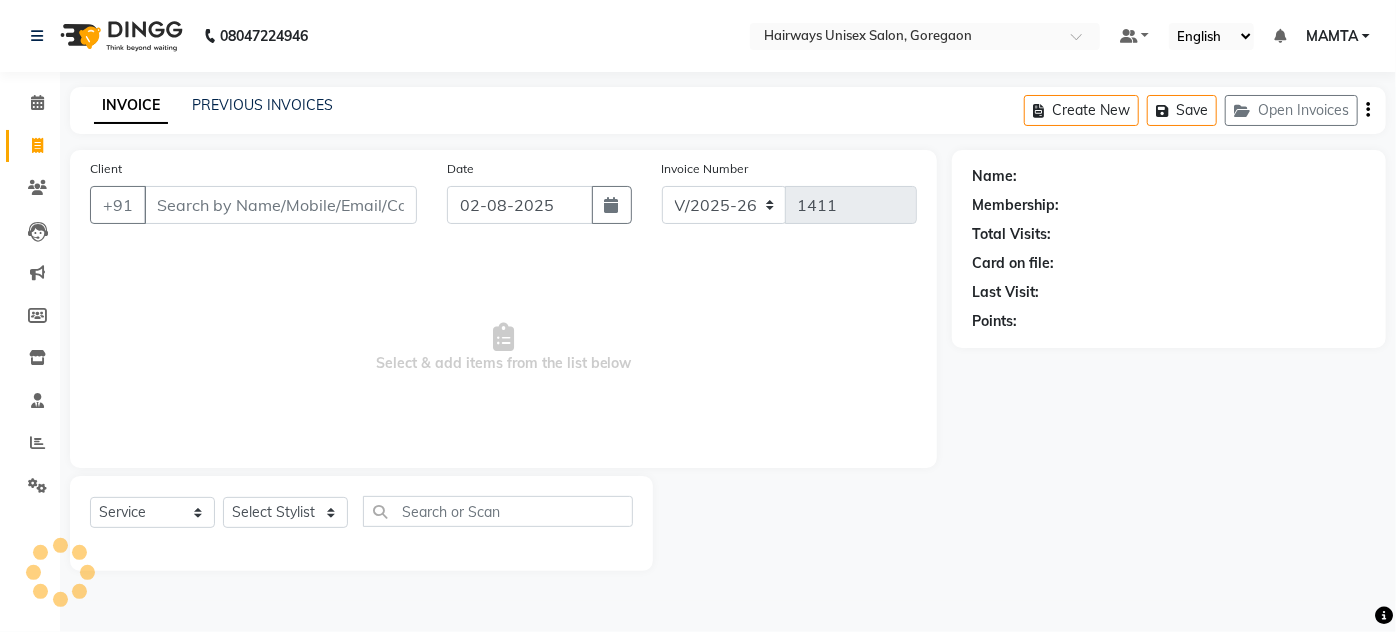 click on "Client" at bounding box center [280, 205] 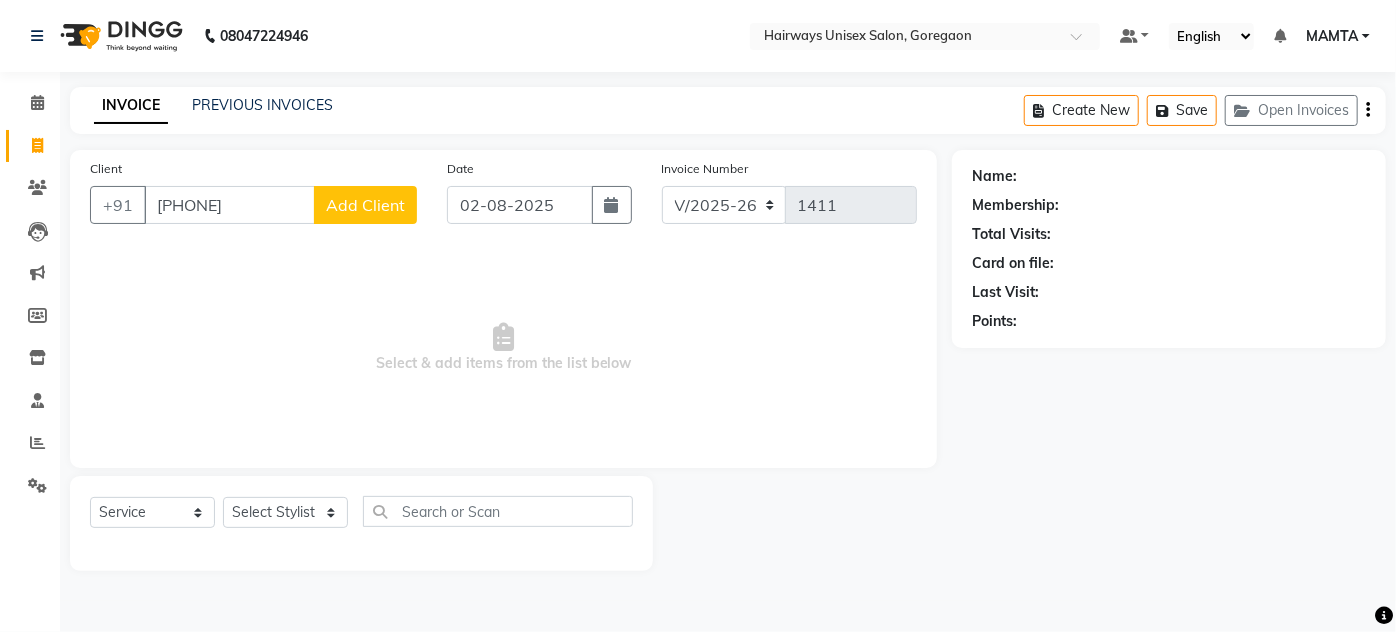 type on "[PHONE]" 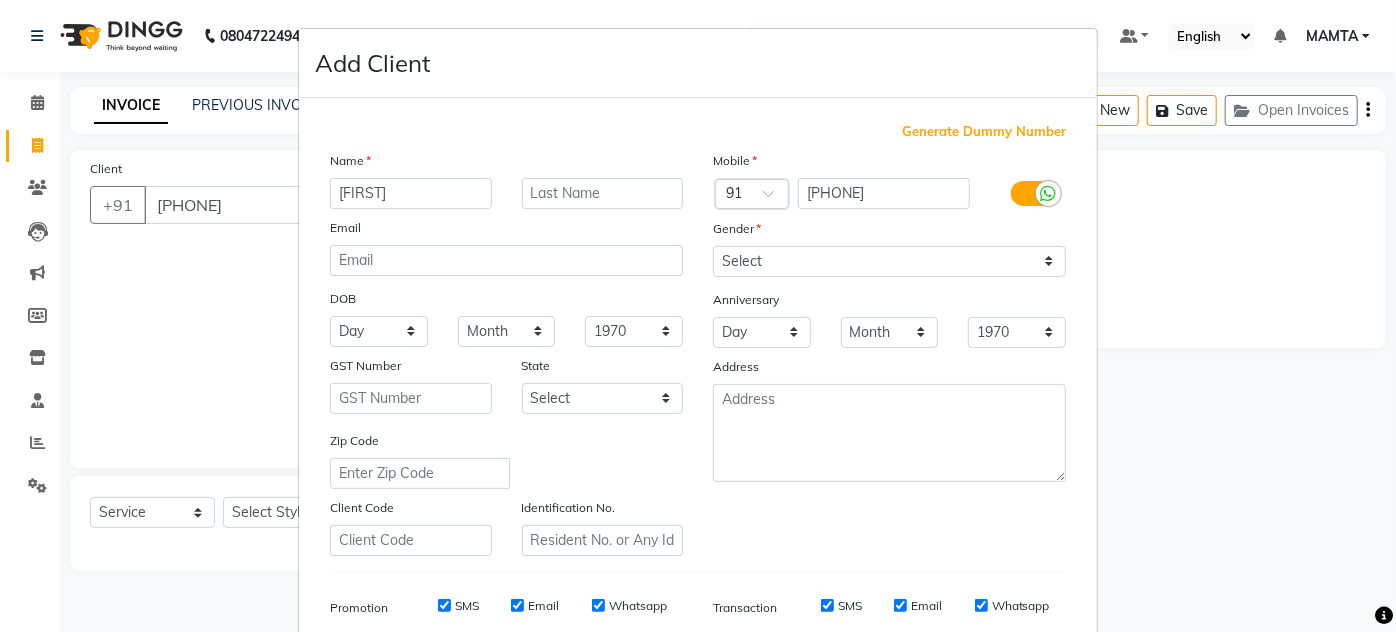 type on "[FIRST]" 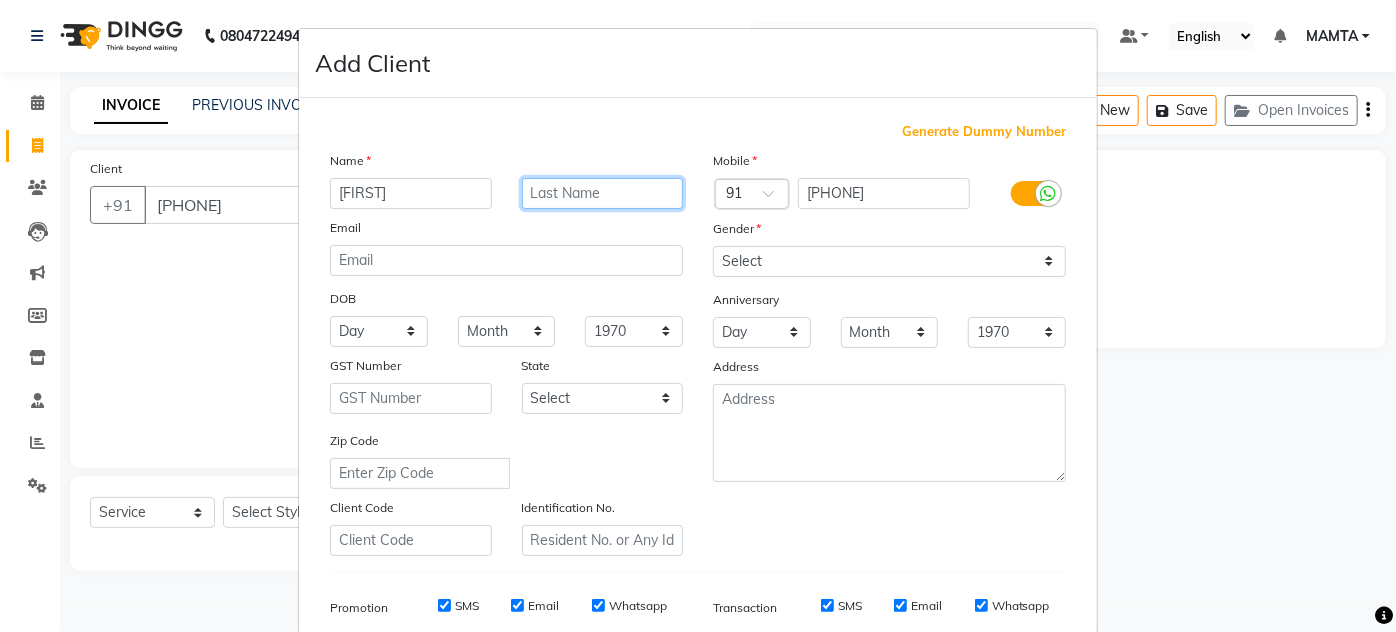 click at bounding box center [603, 193] 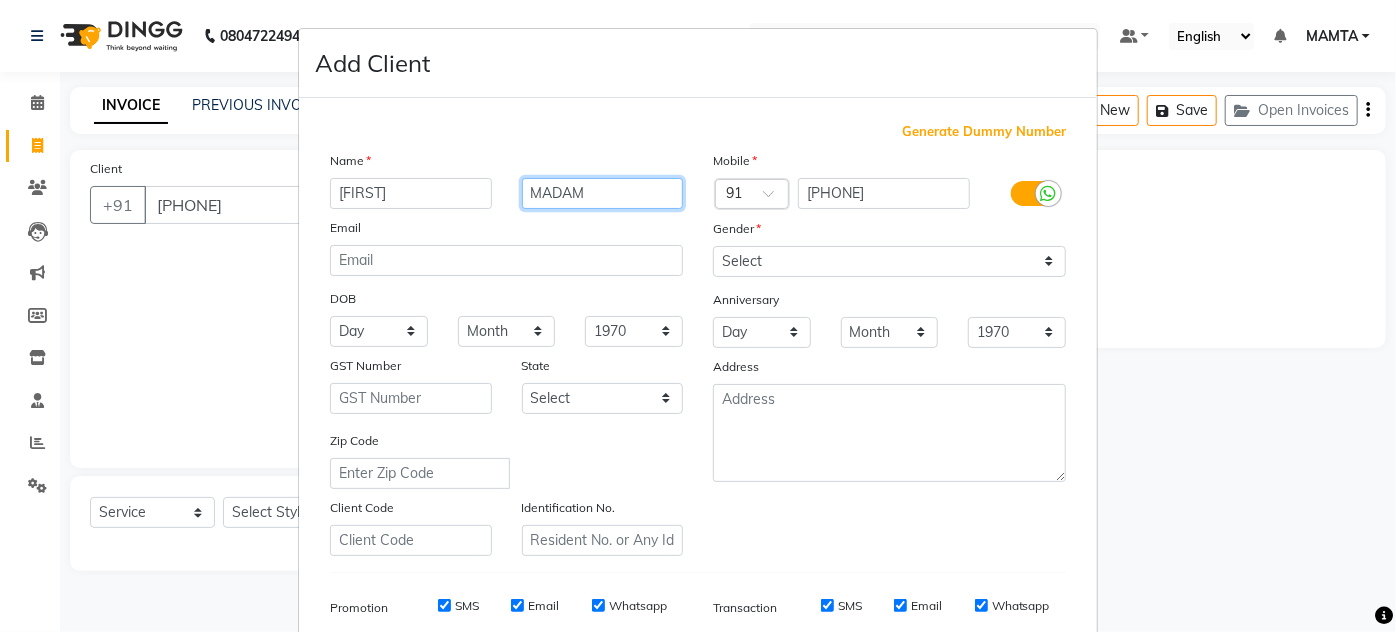 type on "MADAM" 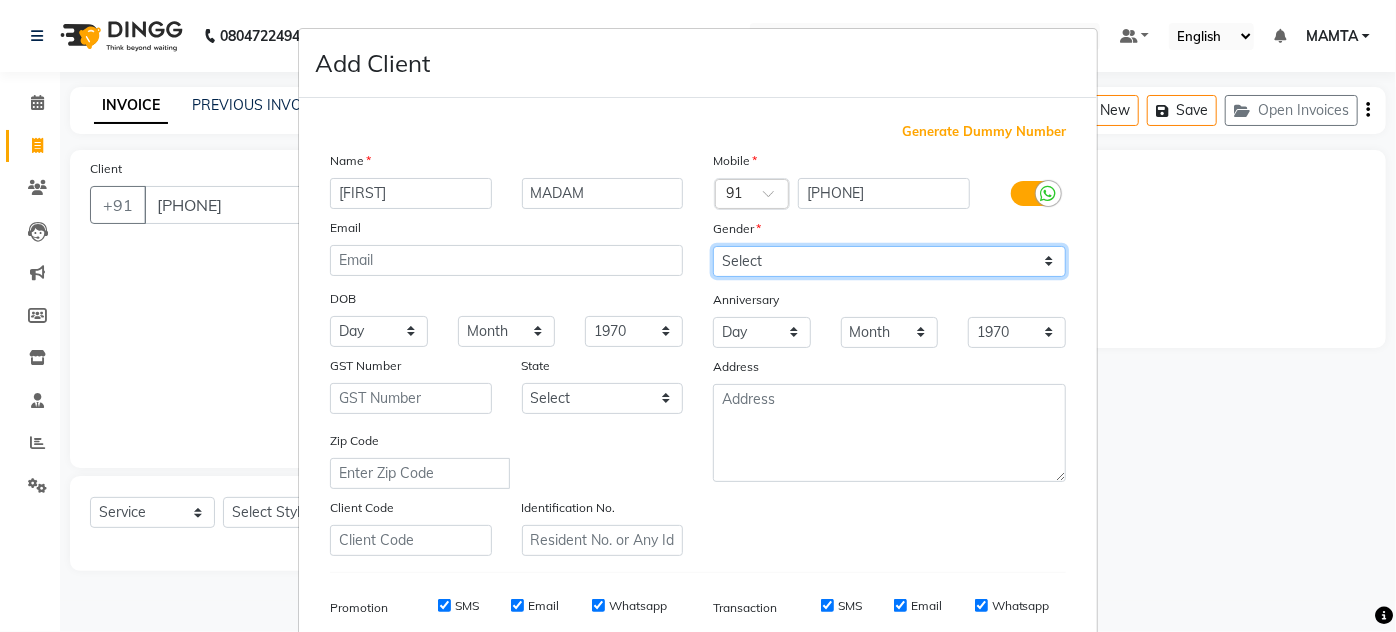 click on "Select Male Female Other Prefer Not To Say" at bounding box center (889, 261) 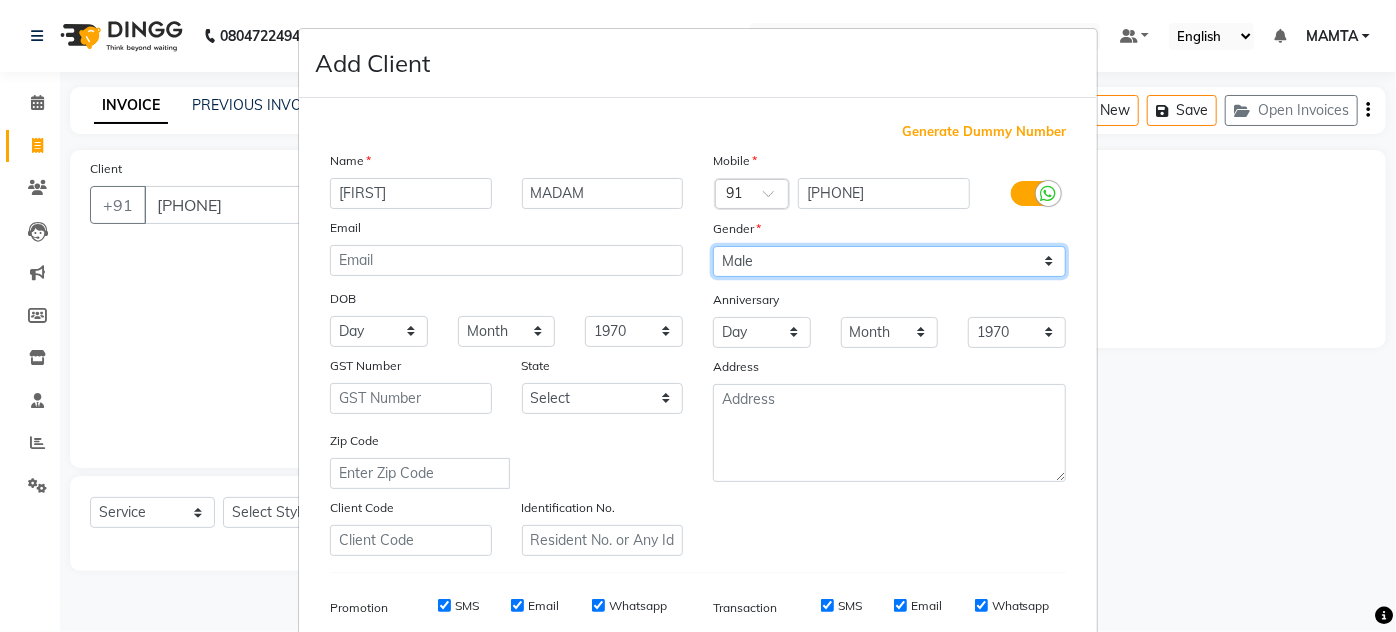 click on "Select Male Female Other Prefer Not To Say" at bounding box center [889, 261] 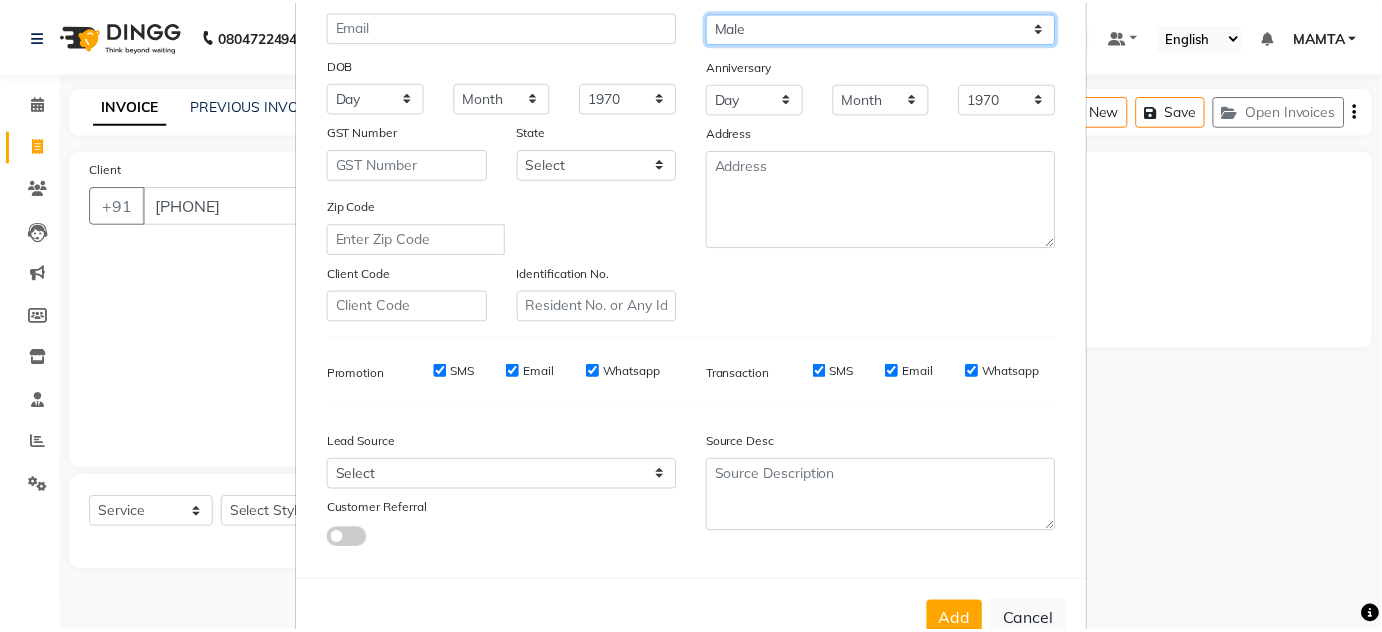 scroll, scrollTop: 290, scrollLeft: 0, axis: vertical 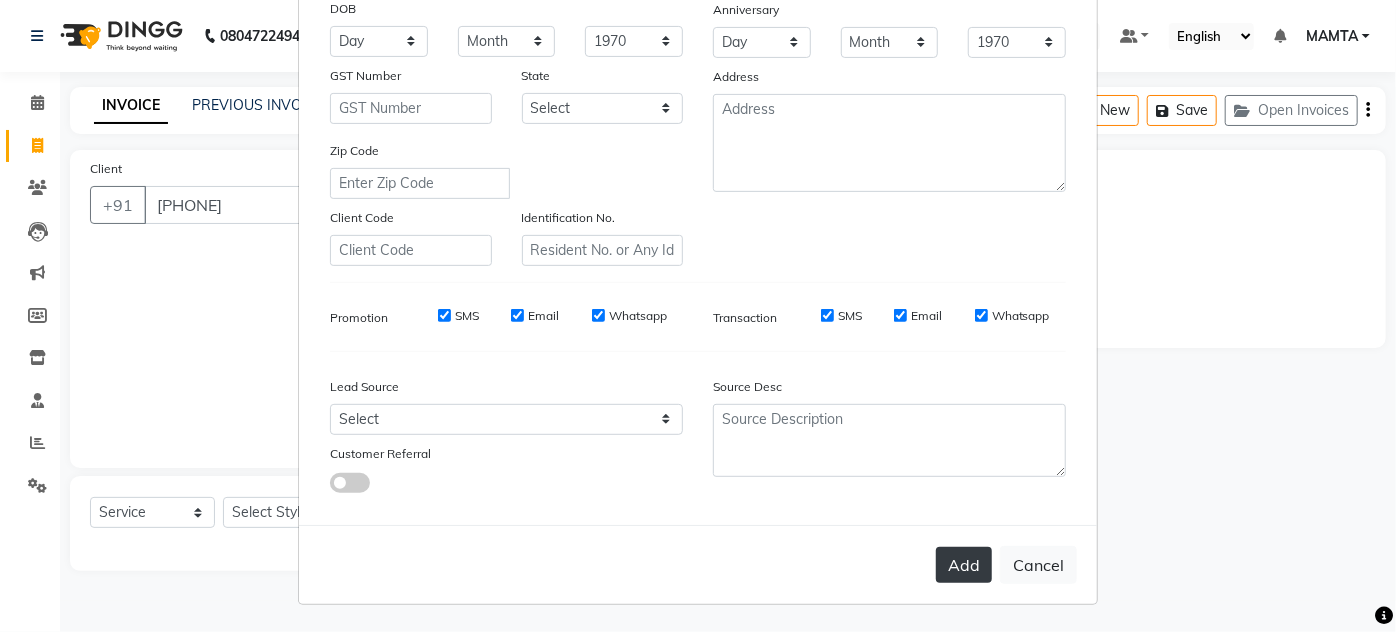 click on "Add" at bounding box center (964, 565) 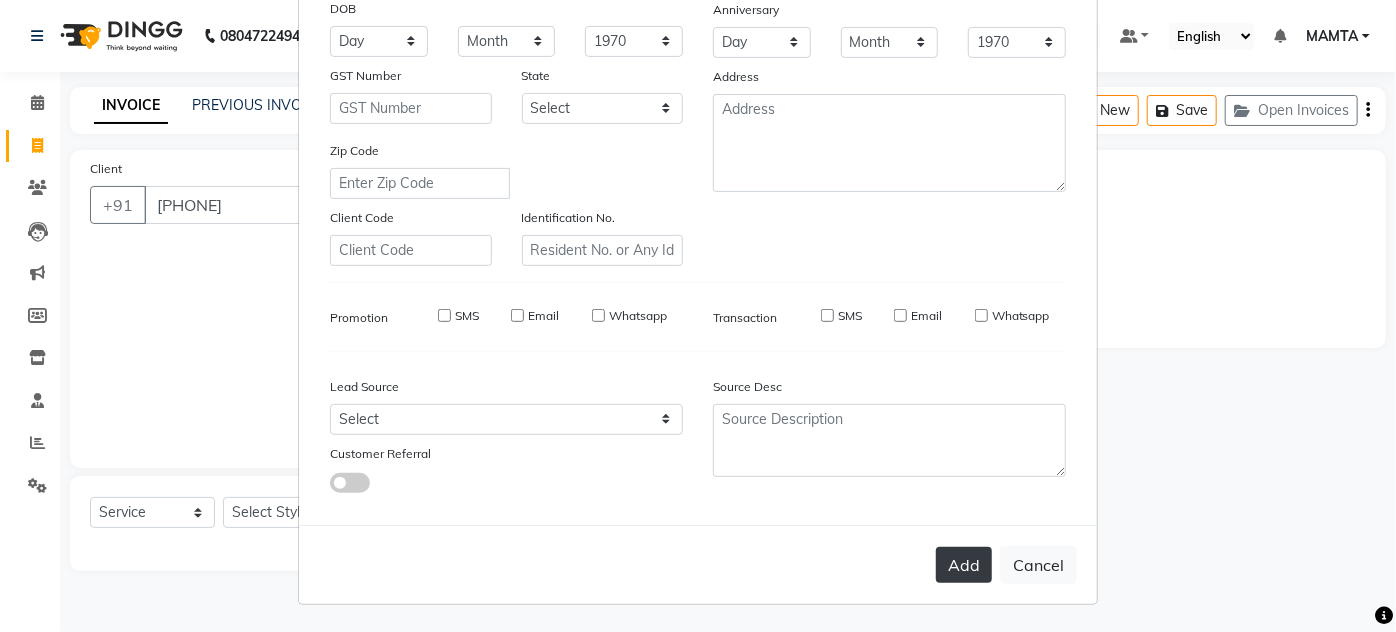type on "91******82" 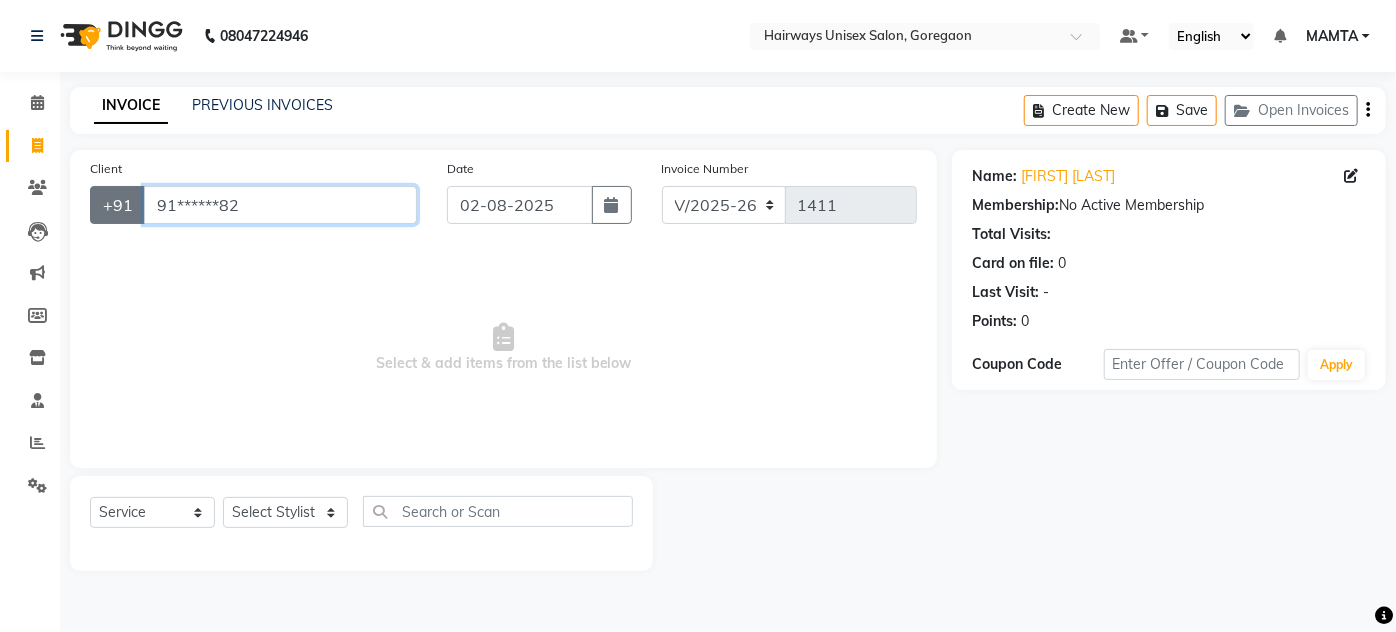 drag, startPoint x: 293, startPoint y: 201, endPoint x: 125, endPoint y: 221, distance: 169.1863 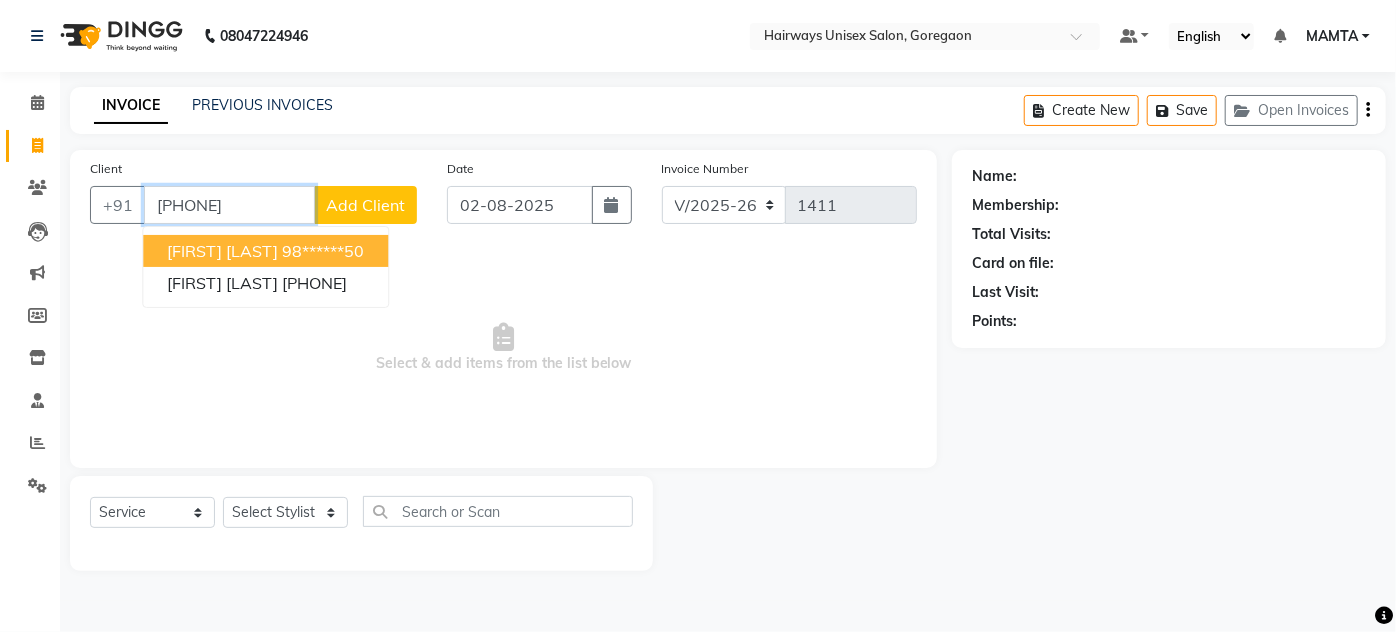 click on "[FIRST] [LAST]" at bounding box center (222, 251) 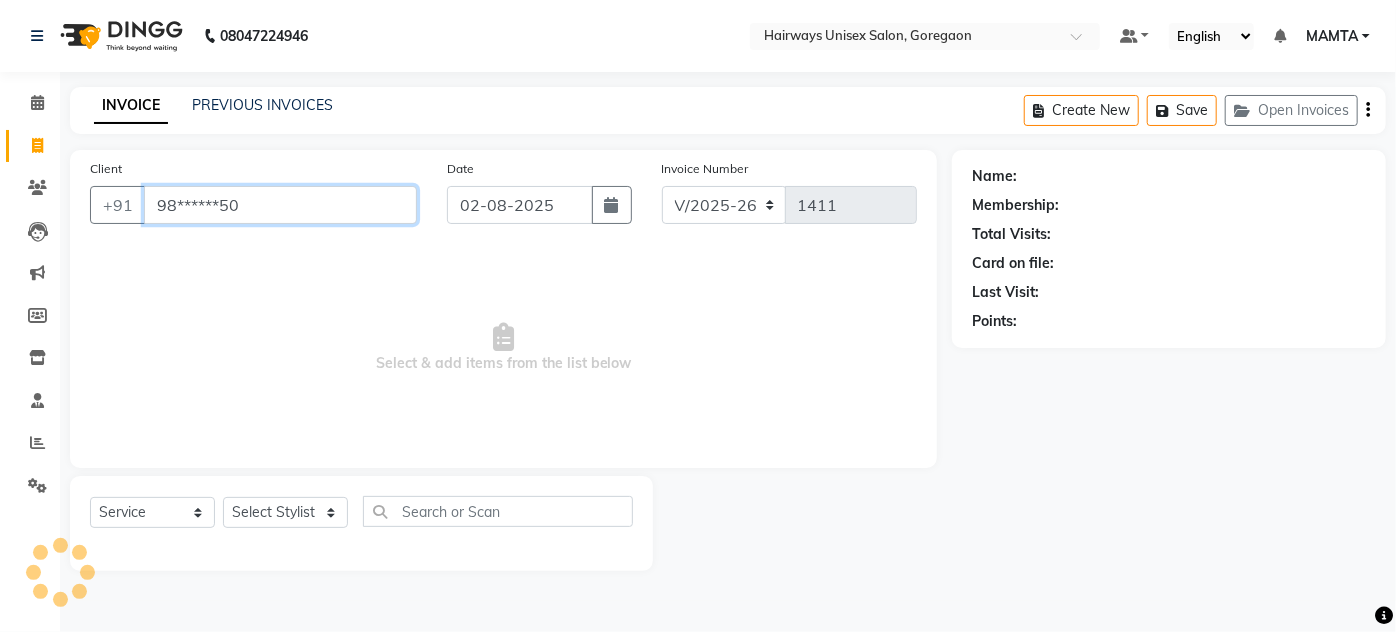 type on "98******50" 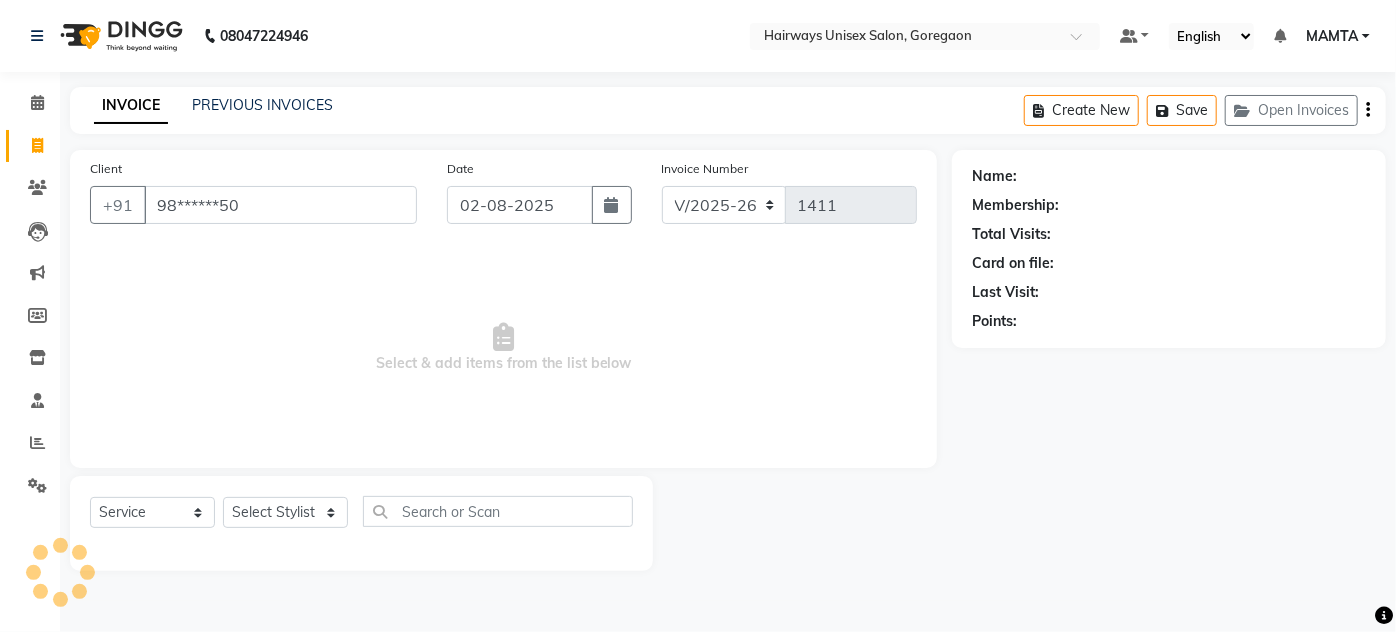 select on "1: Object" 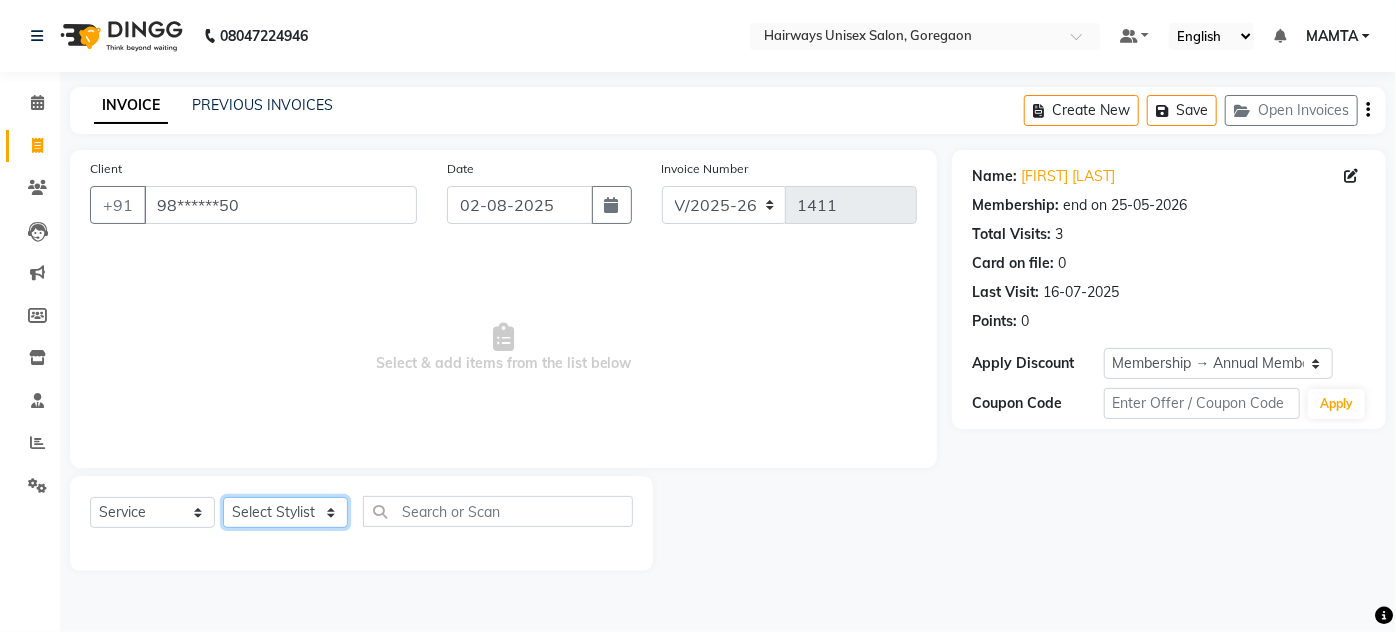 click on "Select Stylist [LAST] [LAST] [LAST] [LAST] [LAST] [LAST] [LAST] [LAST] [LAST] [LAST] [LAST] [LAST] [LAST]" 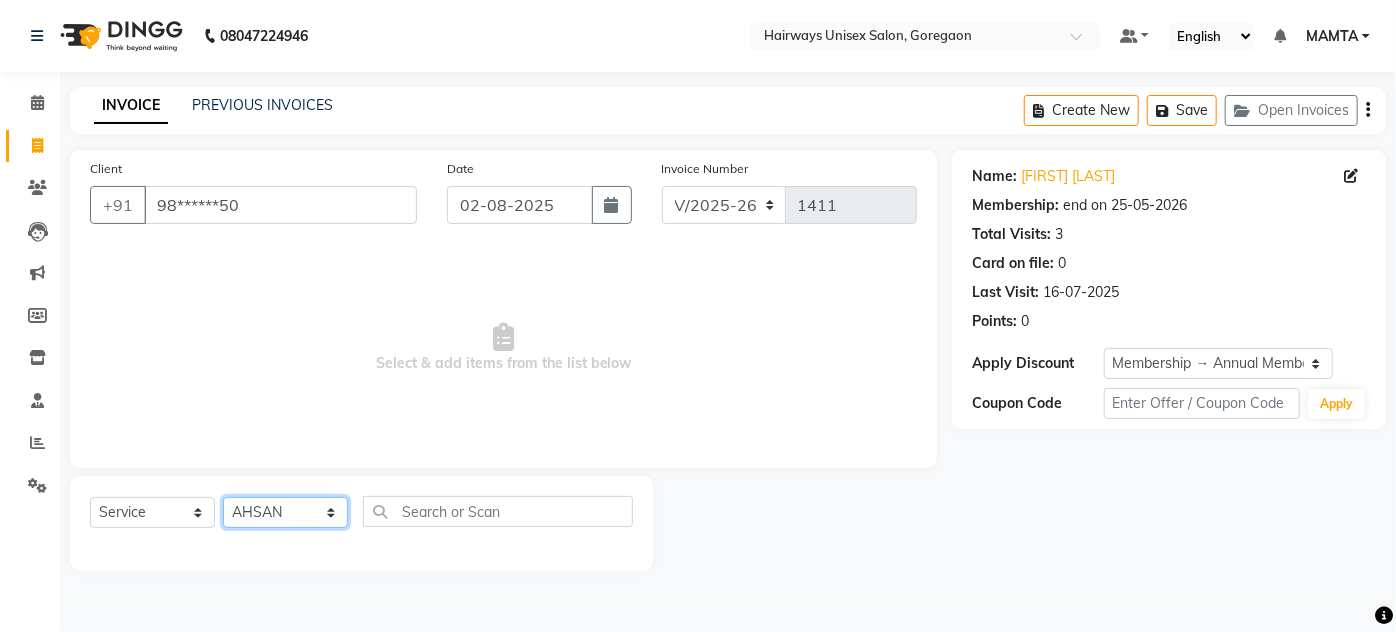 click on "Select Stylist [LAST] [LAST] [LAST] [LAST] [LAST] [LAST] [LAST] [LAST] [LAST] [LAST] [LAST] [LAST] [LAST]" 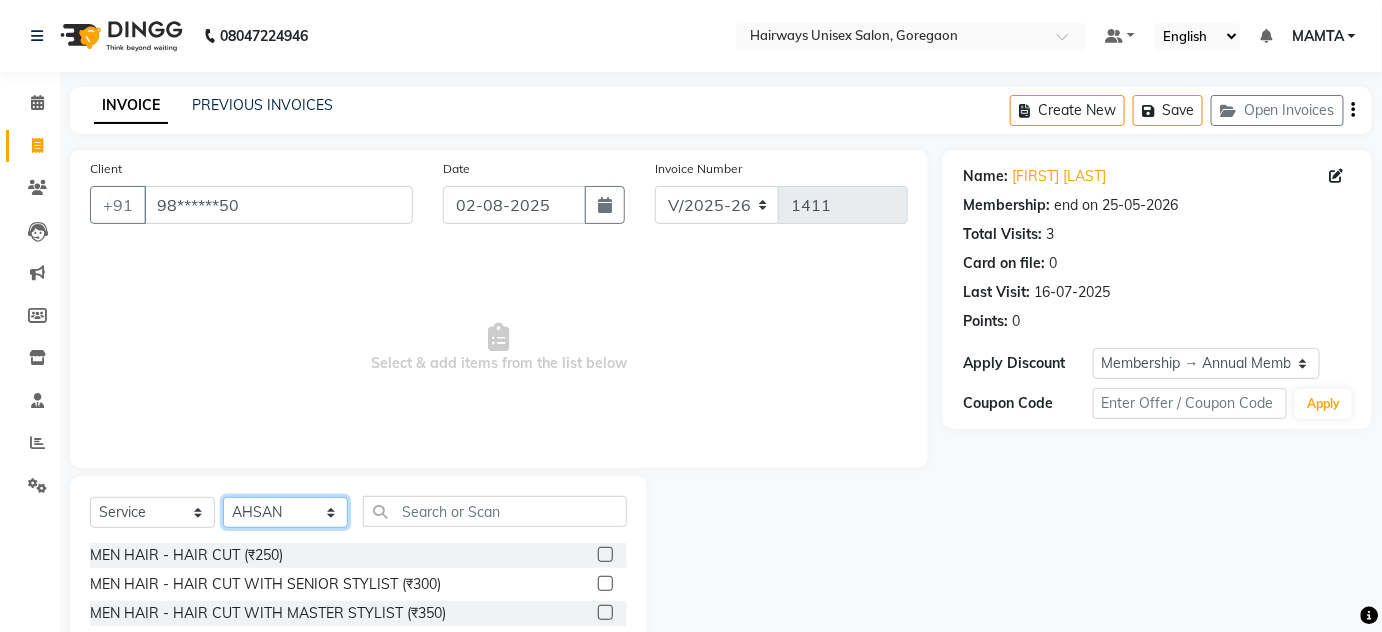 click on "Select Stylist [LAST] [LAST] [LAST] [LAST] [LAST] [LAST] [LAST] [LAST] [LAST] [LAST] [LAST] [LAST] [LAST]" 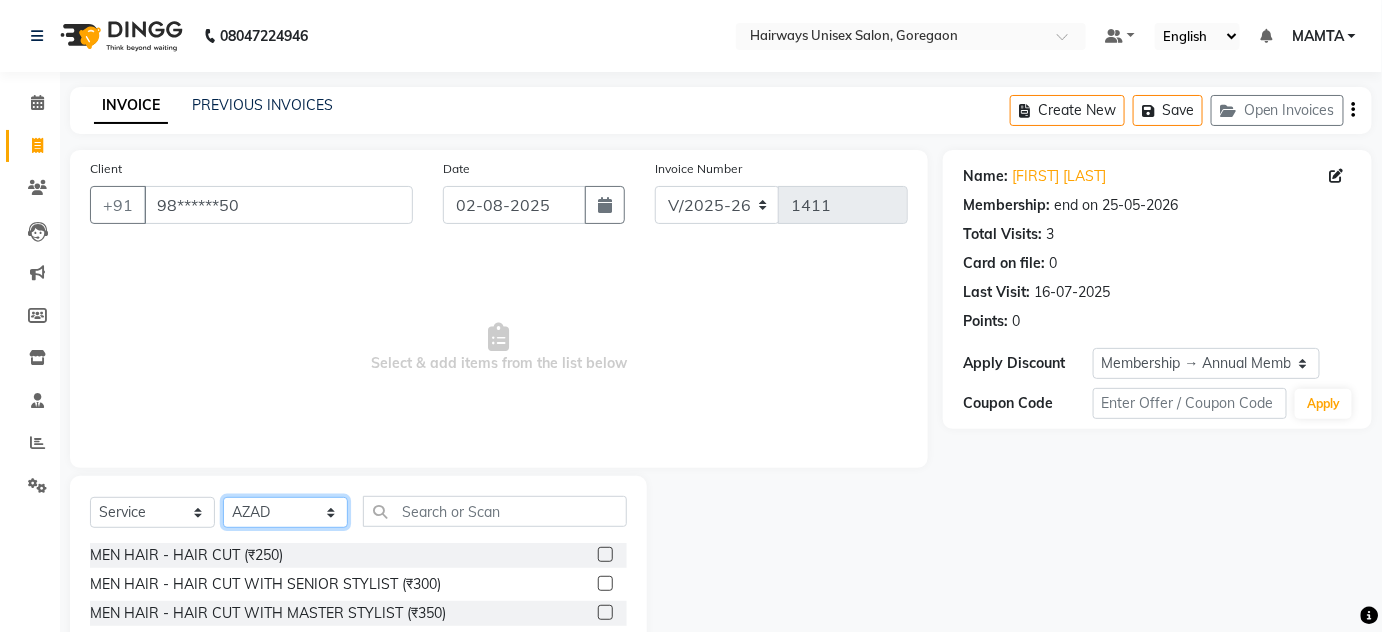 click on "Select Stylist [LAST] [LAST] [LAST] [LAST] [LAST] [LAST] [LAST] [LAST] [LAST] [LAST] [LAST] [LAST] [LAST]" 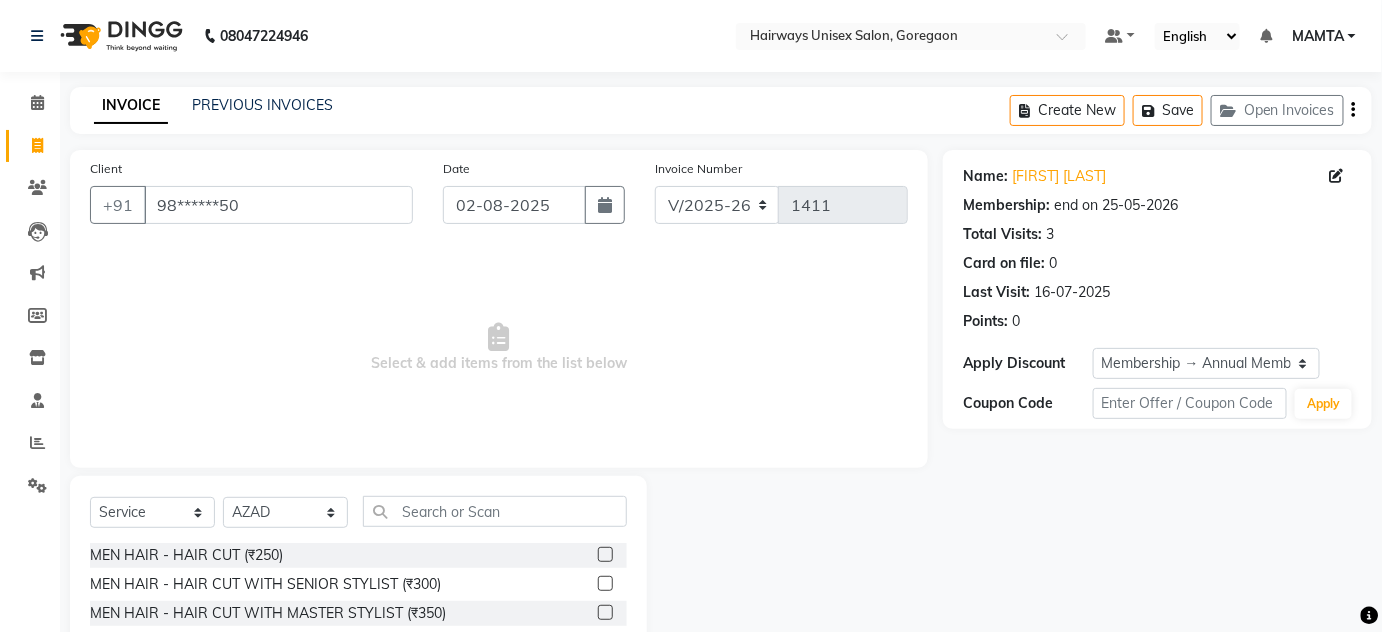 click on "Select & add items from the list below" at bounding box center [499, 348] 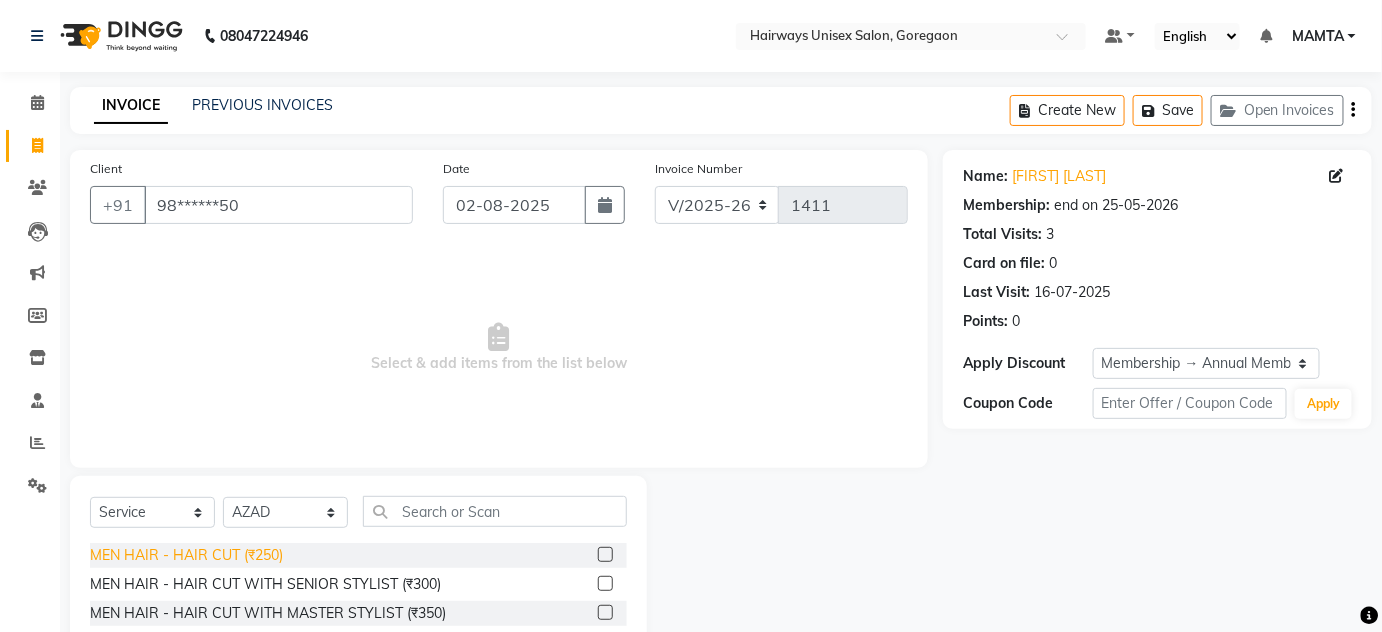 click on "MEN HAIR - HAIR CUT (₹250)" 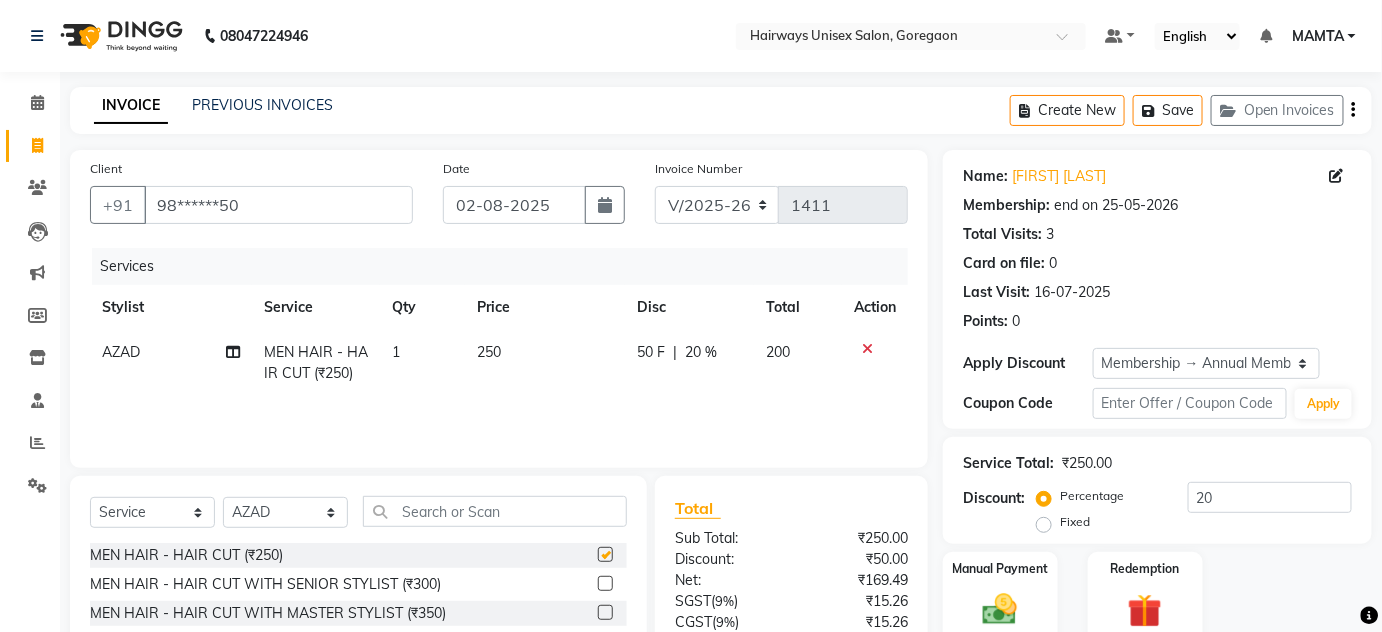 checkbox on "false" 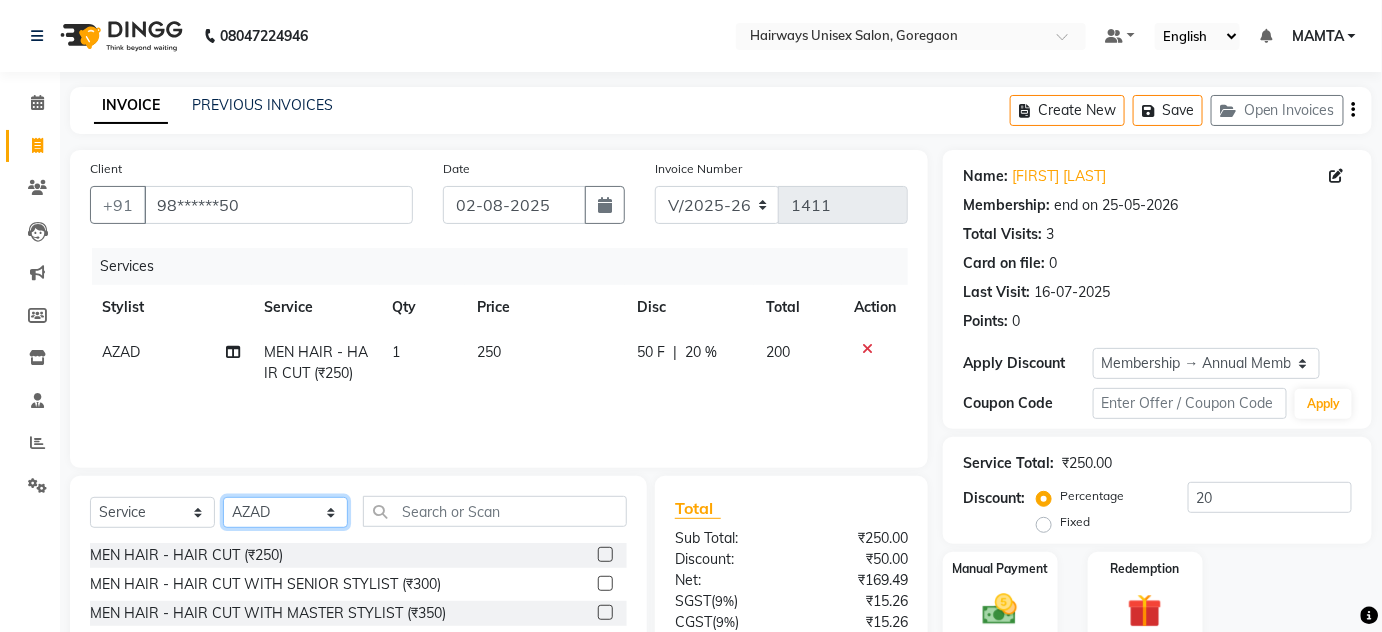click on "Select Stylist [LAST] [LAST] [LAST] [LAST] [LAST] [LAST] [LAST] [LAST] [LAST] [LAST] [LAST] [LAST] [LAST]" 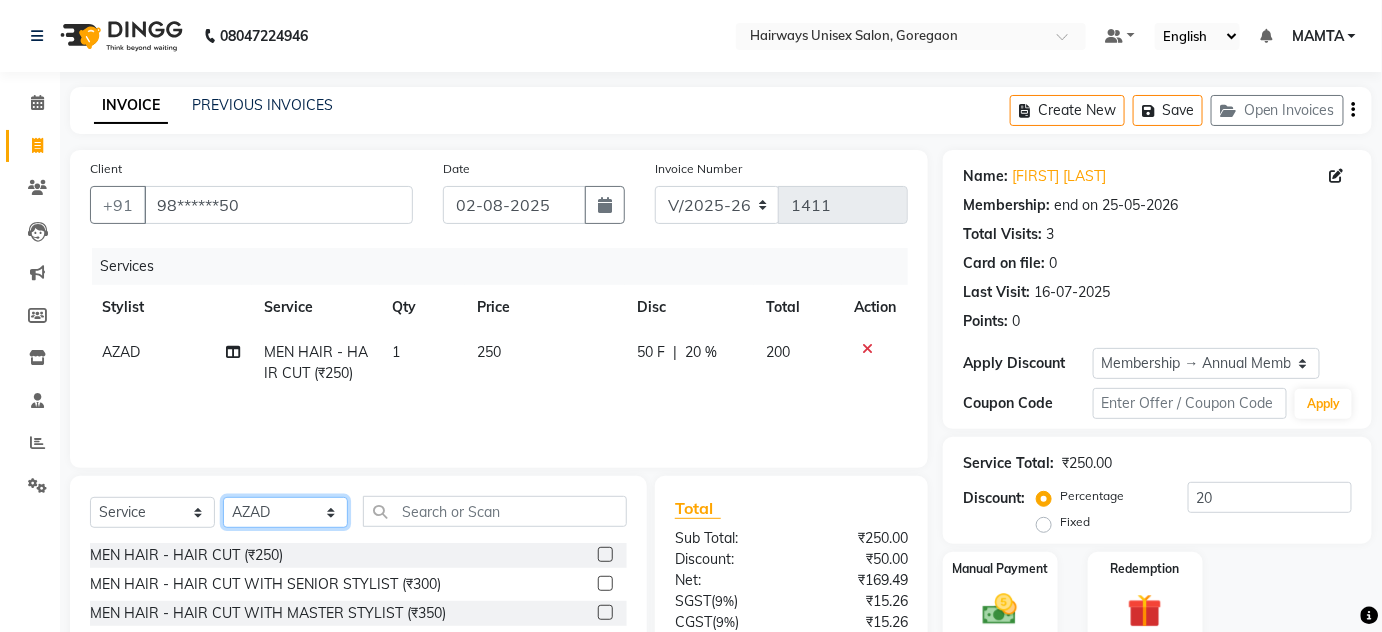 select on "81201" 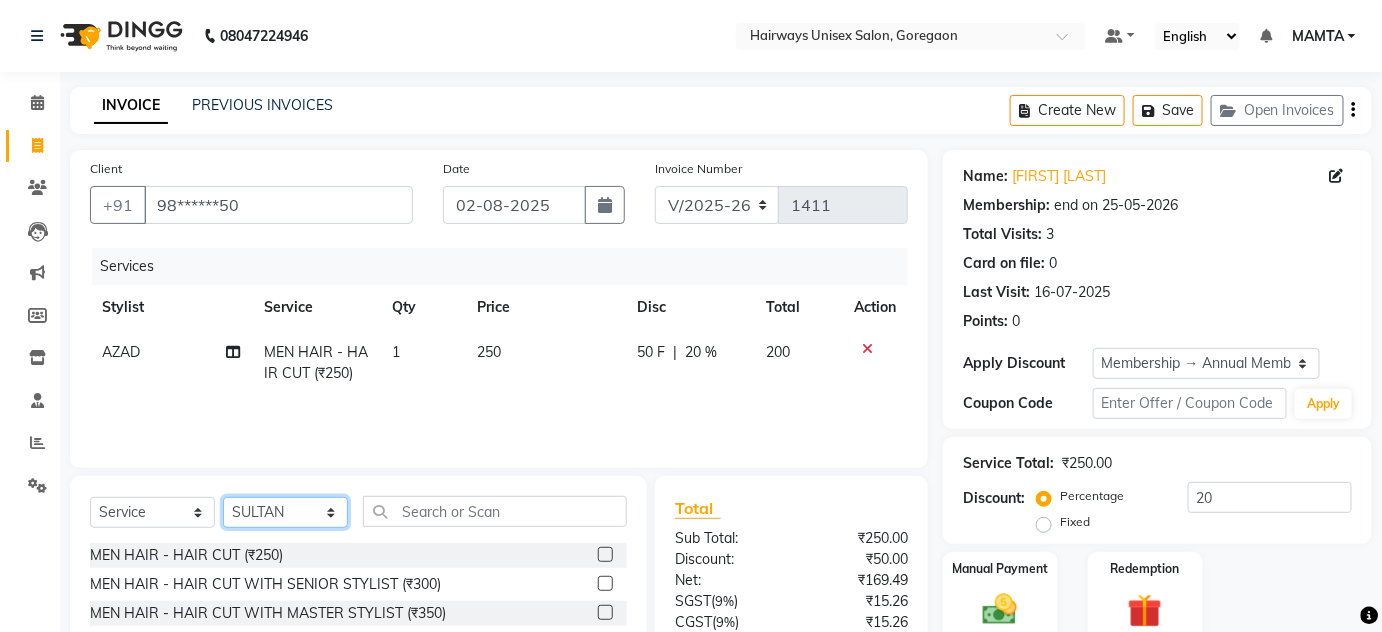 click on "Select Stylist [LAST] [LAST] [LAST] [LAST] [LAST] [LAST] [LAST] [LAST] [LAST] [LAST] [LAST] [LAST] [LAST]" 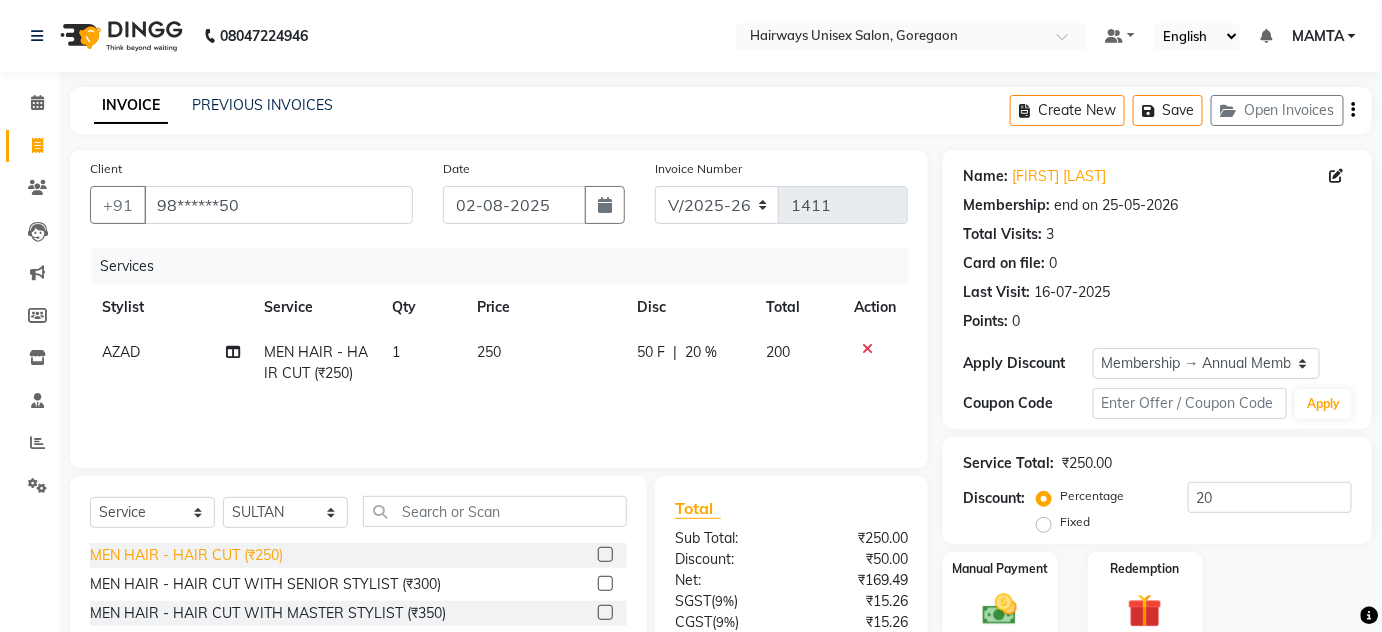 click on "MEN HAIR - HAIR CUT (₹250)" 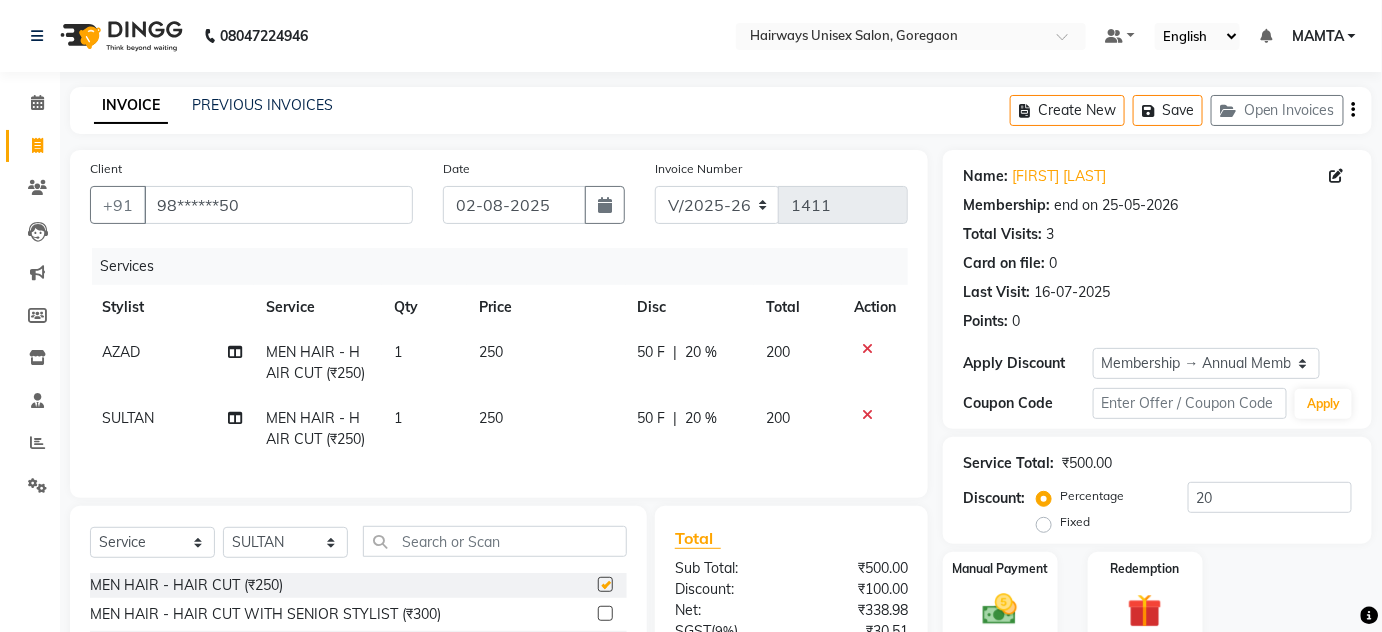 checkbox on "false" 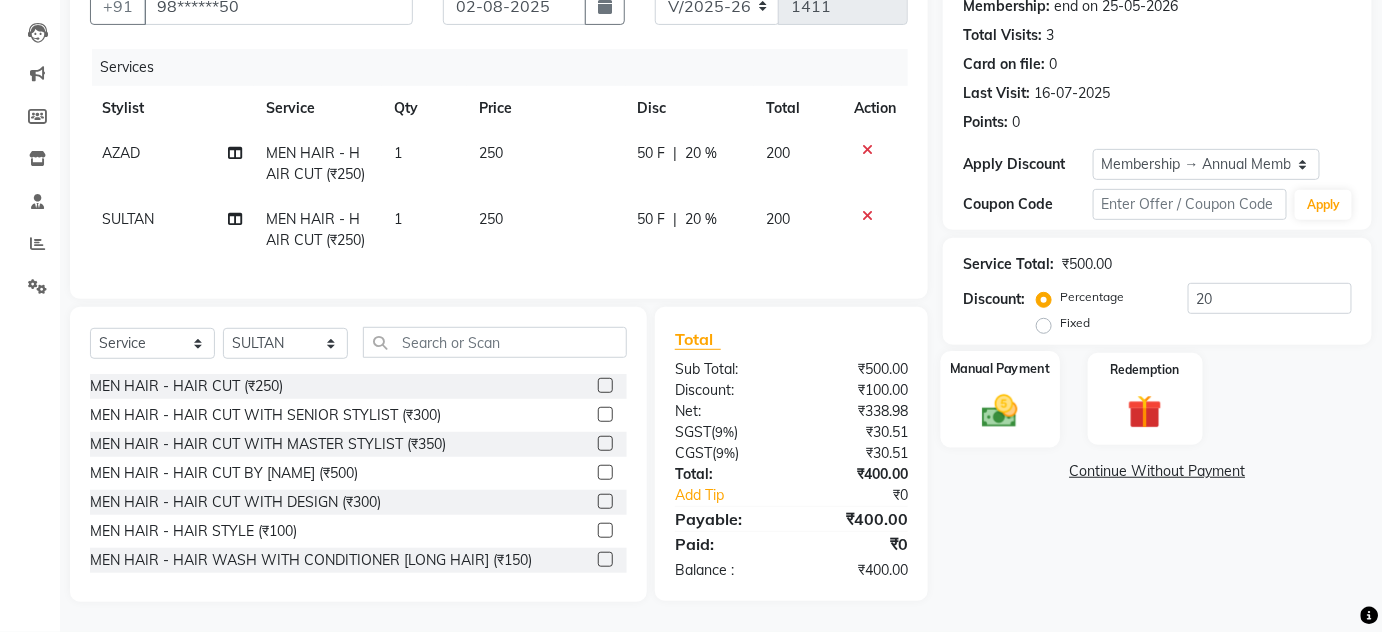 scroll, scrollTop: 0, scrollLeft: 0, axis: both 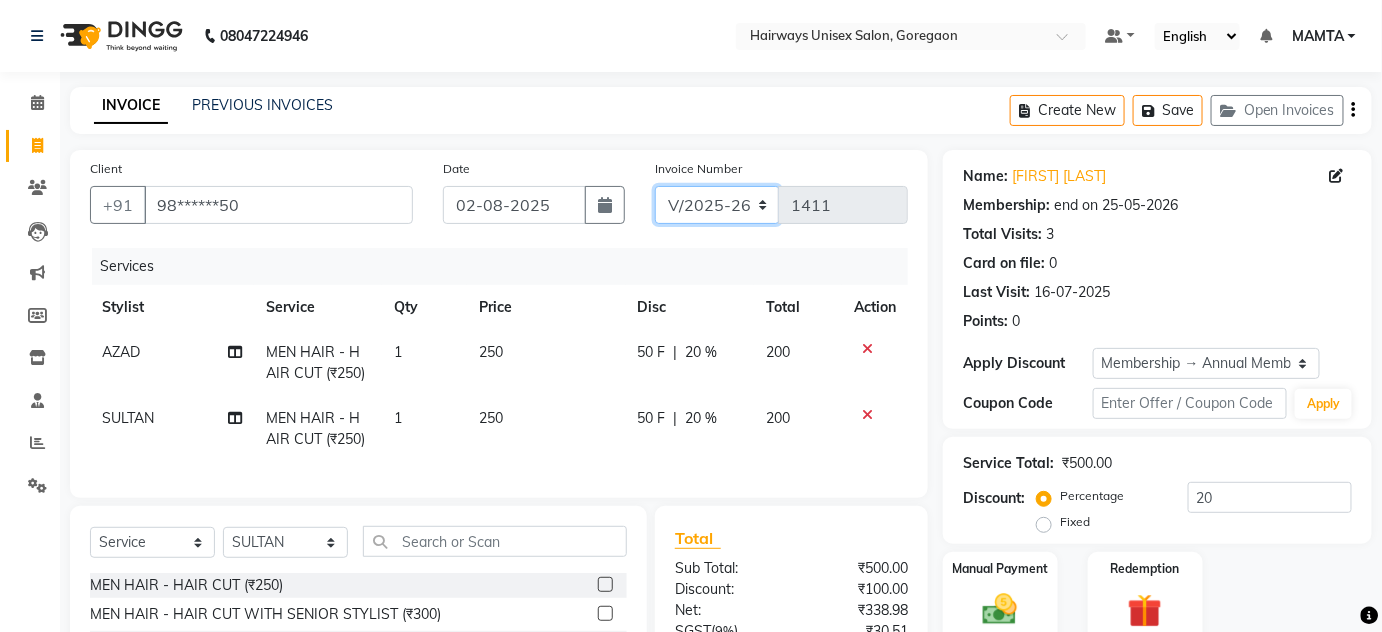 click on "INV/25-26 V/2025-26" 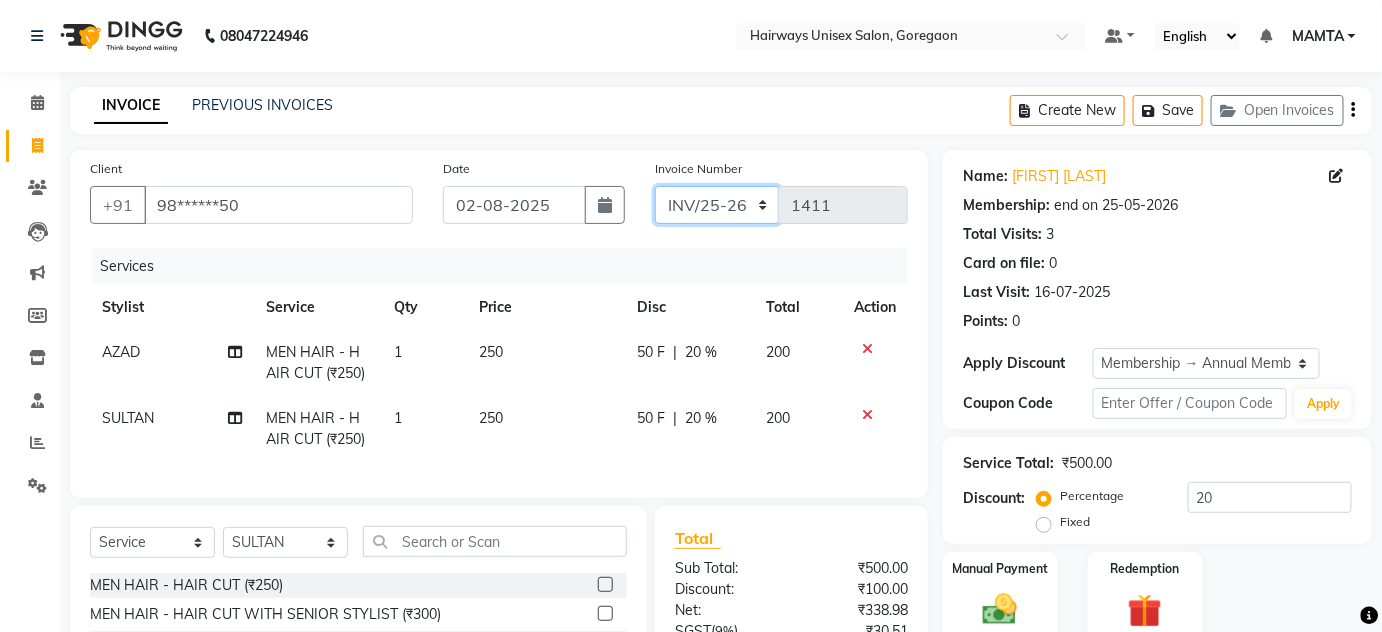 click on "INV/25-26 V/2025-26" 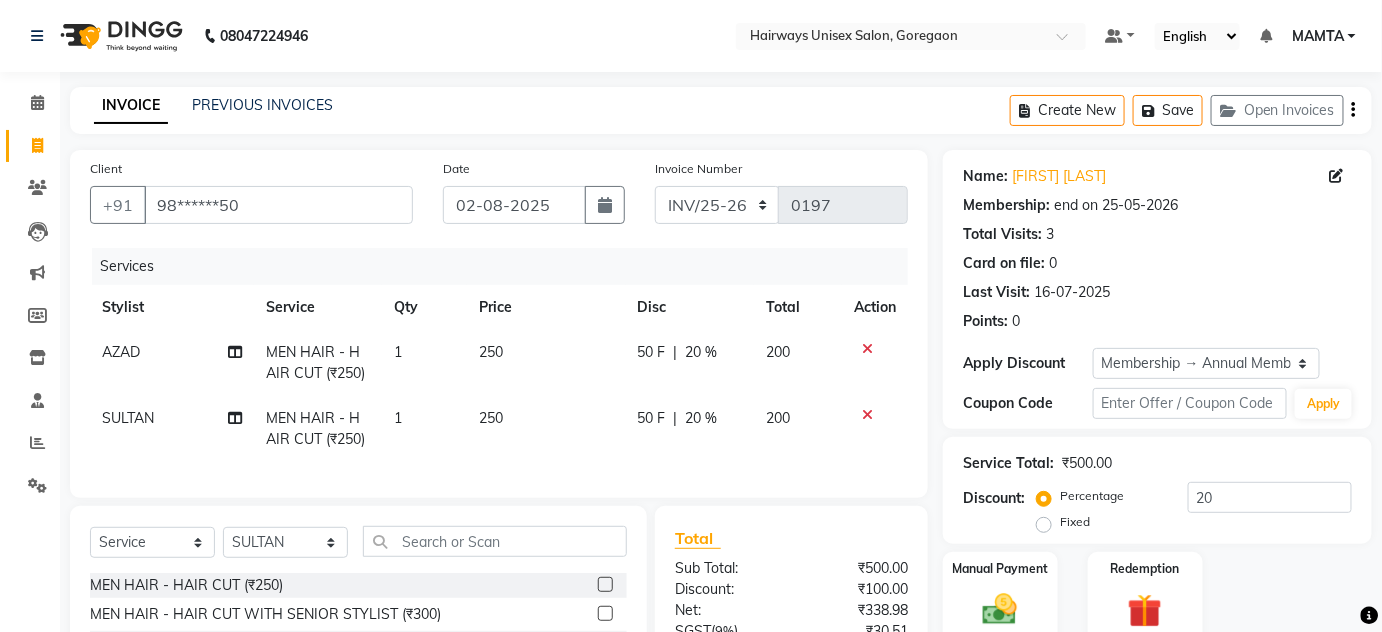 click on "Create New   Save   Open Invoices" 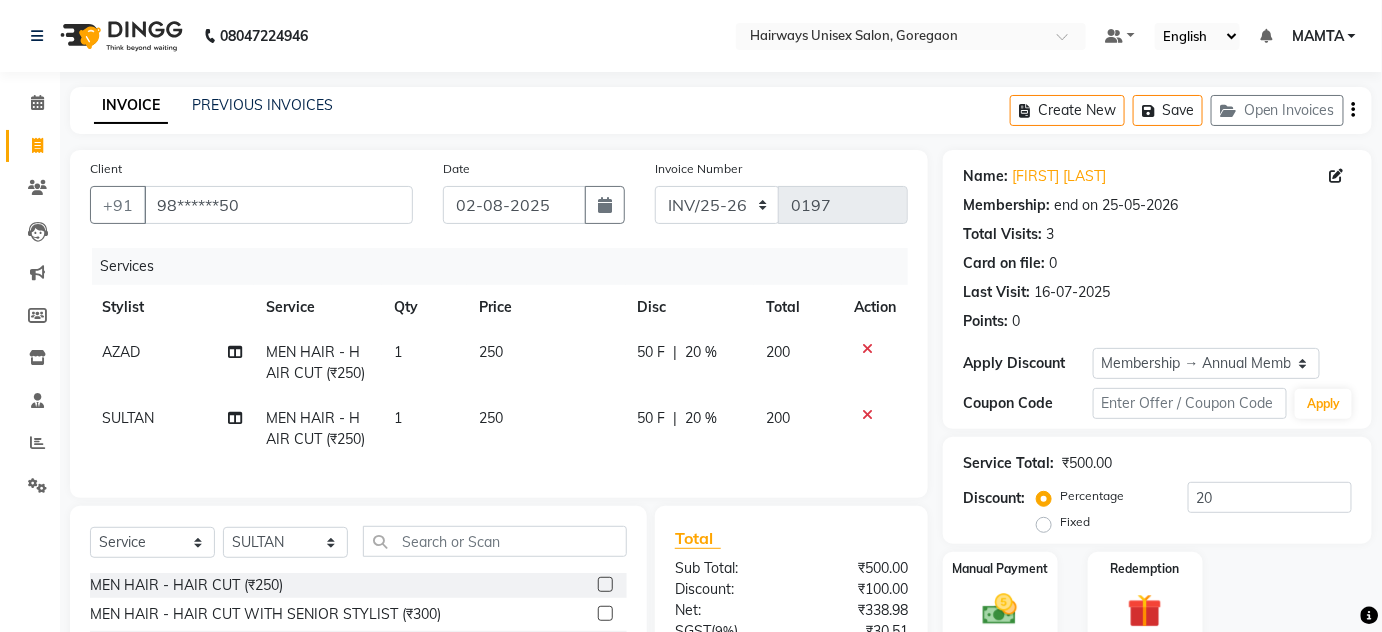 click 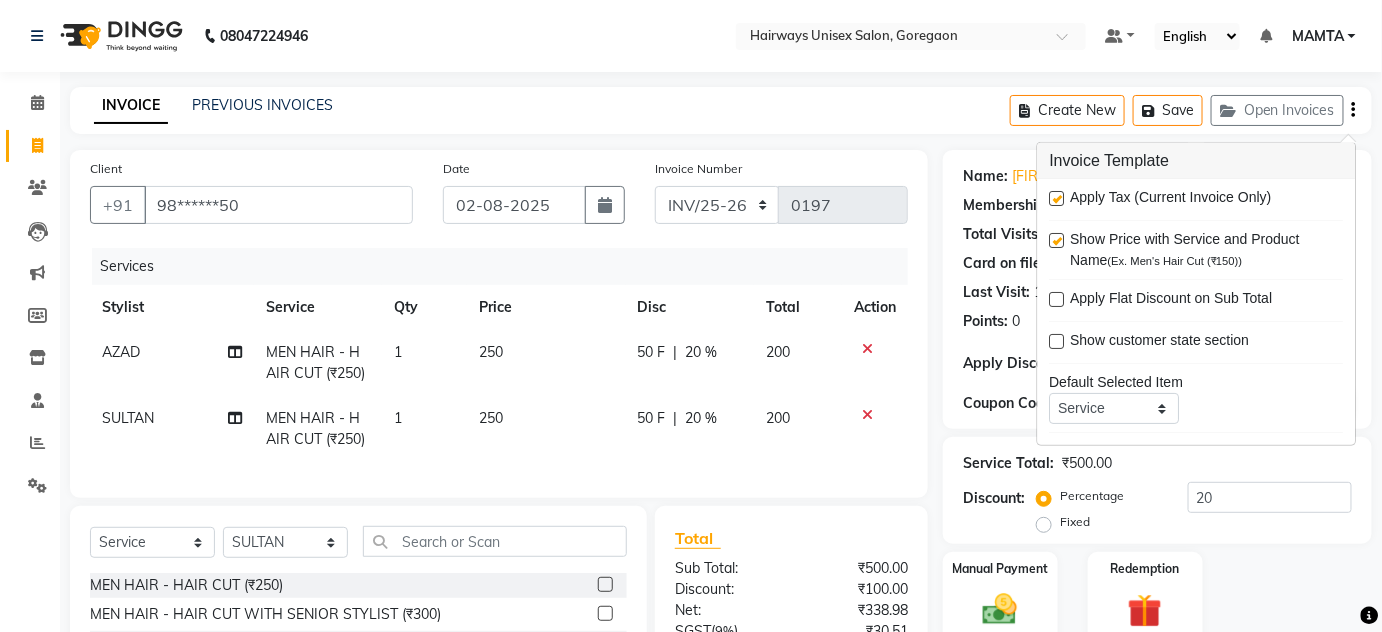 click at bounding box center (1057, 198) 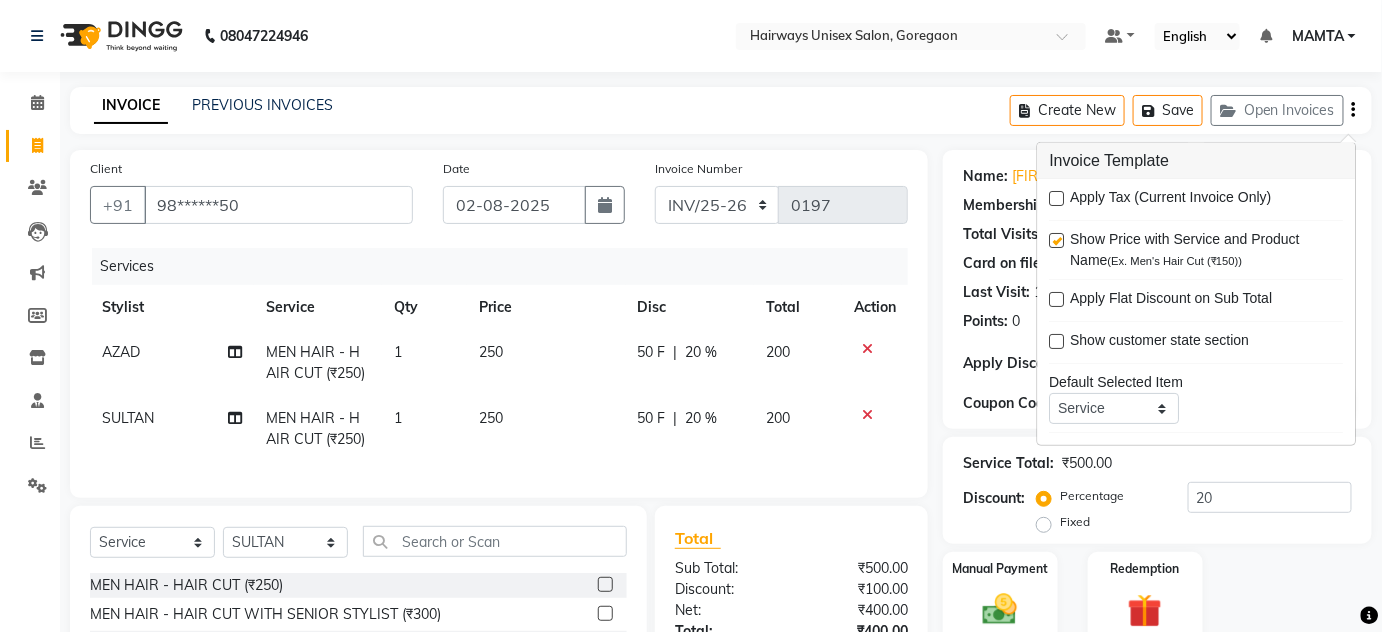 click on "INVOICE PREVIOUS INVOICES Create New   Save   Open Invoices  Client +91 [PHONE] Date 02-08-2025 Invoice Number INV/25-26 V/2025-26 0197 Services Stylist Service Qty Price Disc Total Action [LAST] MEN HAIR - HAIR CUT (₹250) 1 250 50 F | 20 % 200 SULTAN MEN HAIR - HAIR CUT (₹250) 1 250 50 F | 20 % 200 Select  Service  Product  Membership  Package Voucher Prepaid Gift Card  Select Stylist [LAST] [LAST] [LAST] [LAST] [LAST] [LAST] [LAST] [LAST] [LAST] [LAST] [LAST] [LAST] [LAST] MEN HAIR - HAIR CUT (₹250)  MEN HAIR - HAIR CUT WITH SENIOR STYLIST (₹300)  MEN HAIR - HAIR CUT WITH MASTER STYLIST (₹350)  MEN HAIR - HAIR CUT BY [NAME] (₹500)  MEN HAIR - HAIR CUT WITH DESIGN (₹300)  MEN HAIR - HAIR STYLE (₹100)  MEN HAIR - HAIR WASH WITH CONDITIONER [LONG HAIR] (₹150)  MEN HAIR - HAIR WASH WITH CONDITIONER (₹250)  MEN HAIR - REGULAR SHAVE/TRIM (₹150)  MEN HAIR - ROOT DEEP DANDRUFF TREATMENT (₹1500)  MEN HAIR - ROOT DEEP HAIR FALL TREATMENT (₹1800)  Bleach - FACE (₹600)   :" 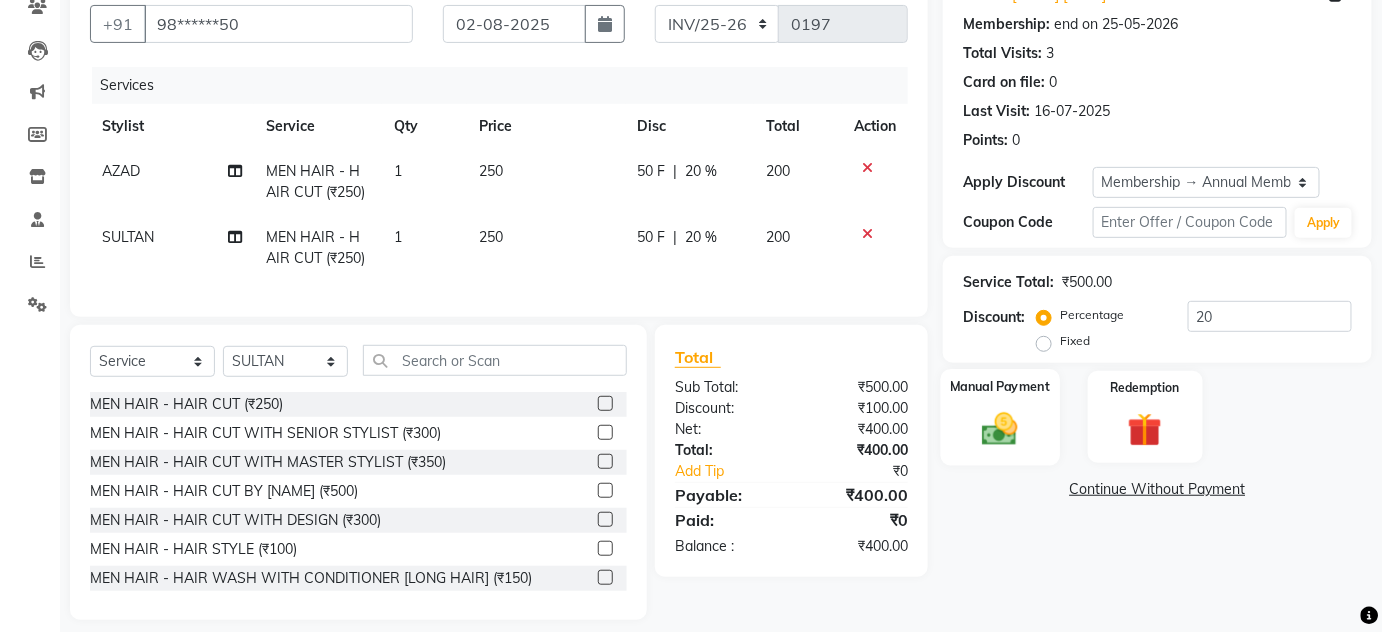 click on "Manual Payment" 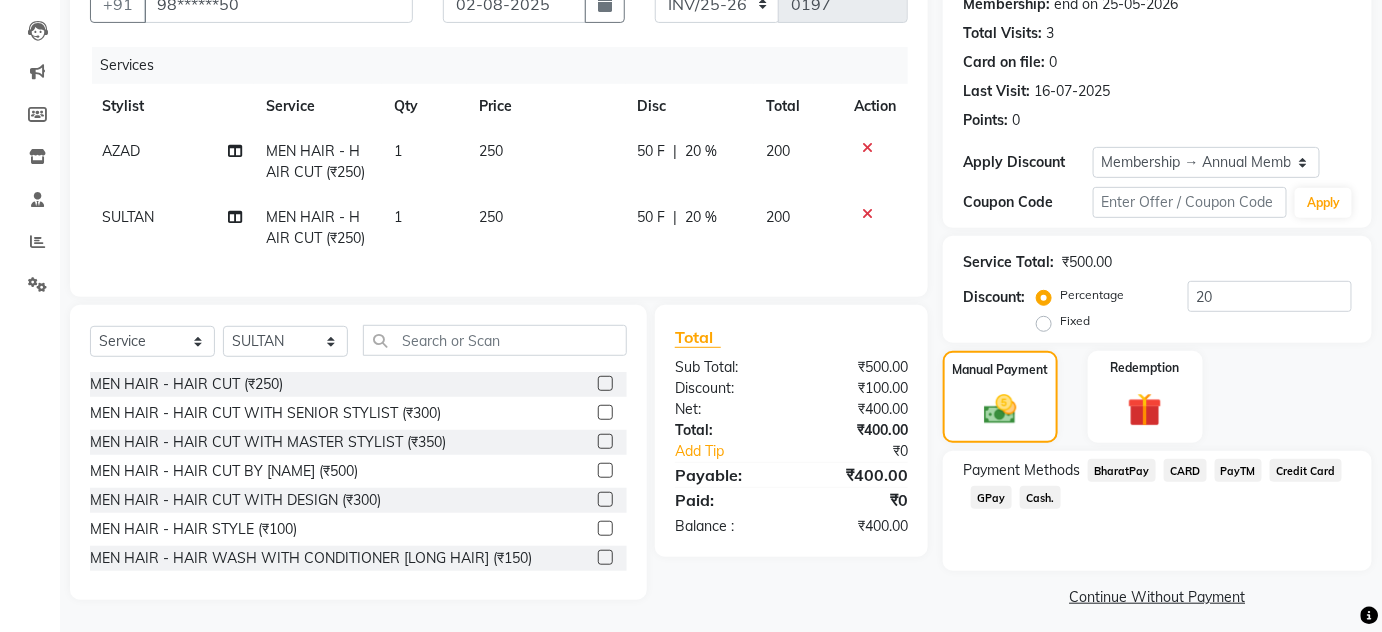 scroll, scrollTop: 212, scrollLeft: 0, axis: vertical 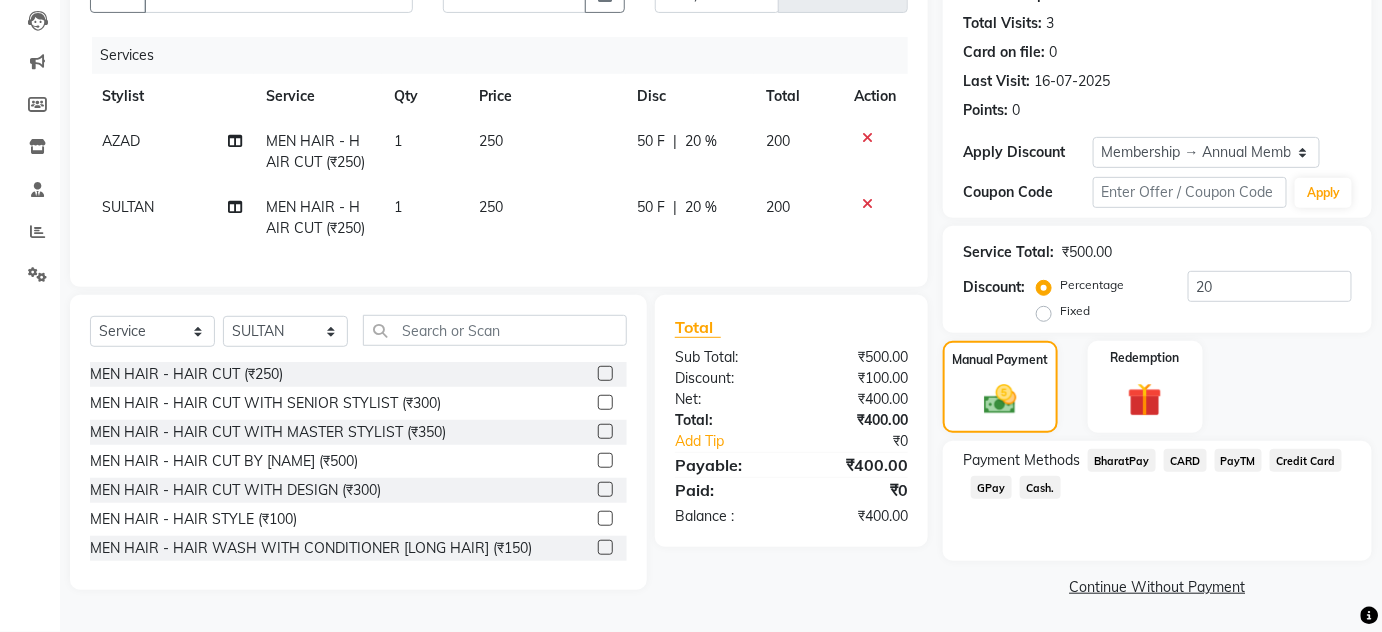 click on "Cash." 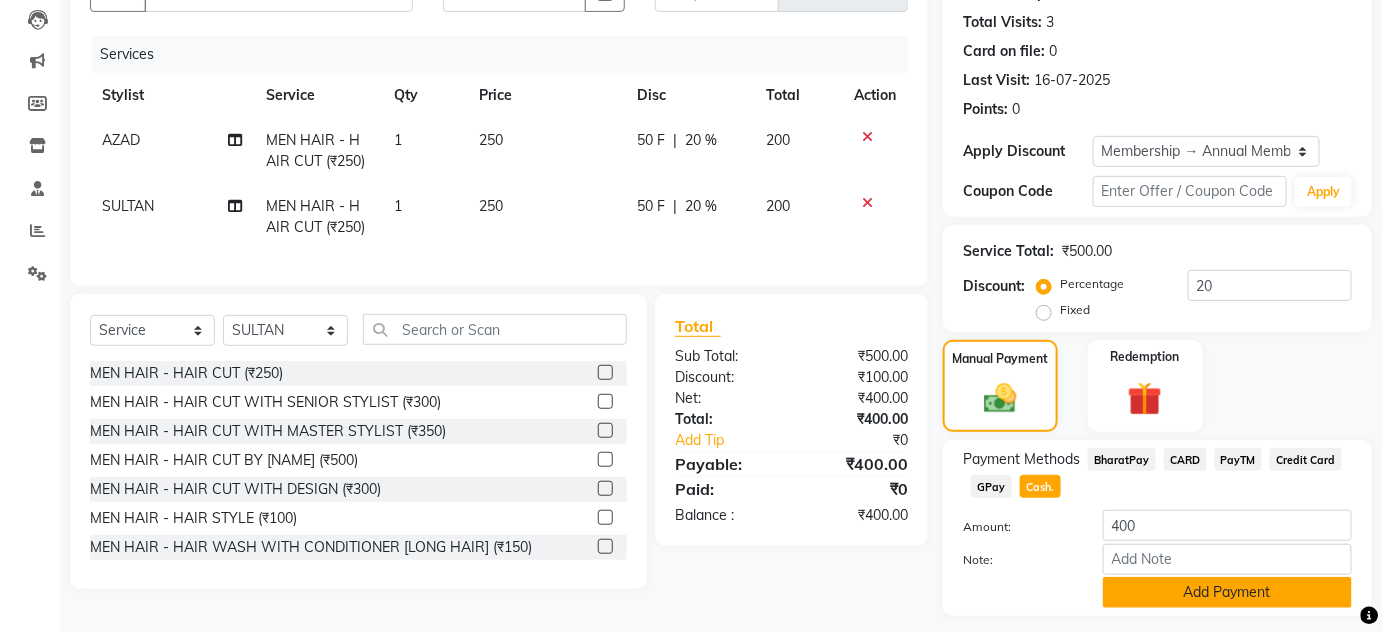 click on "Add Payment" 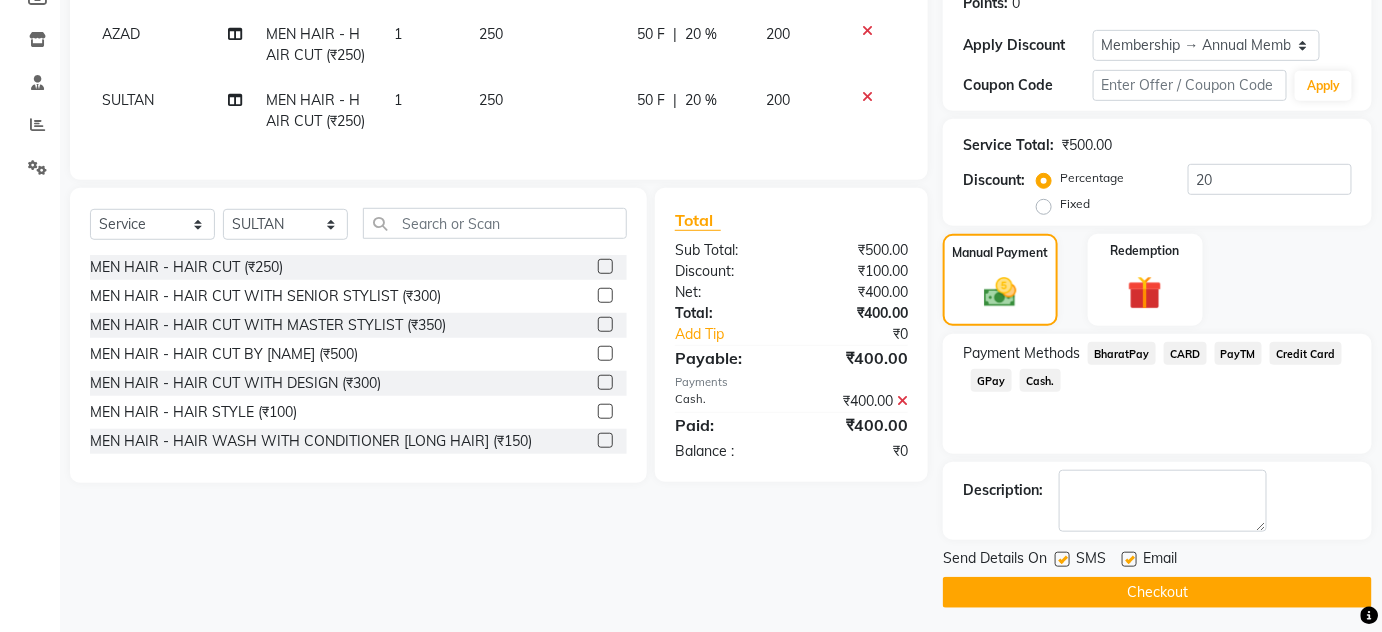 scroll, scrollTop: 322, scrollLeft: 0, axis: vertical 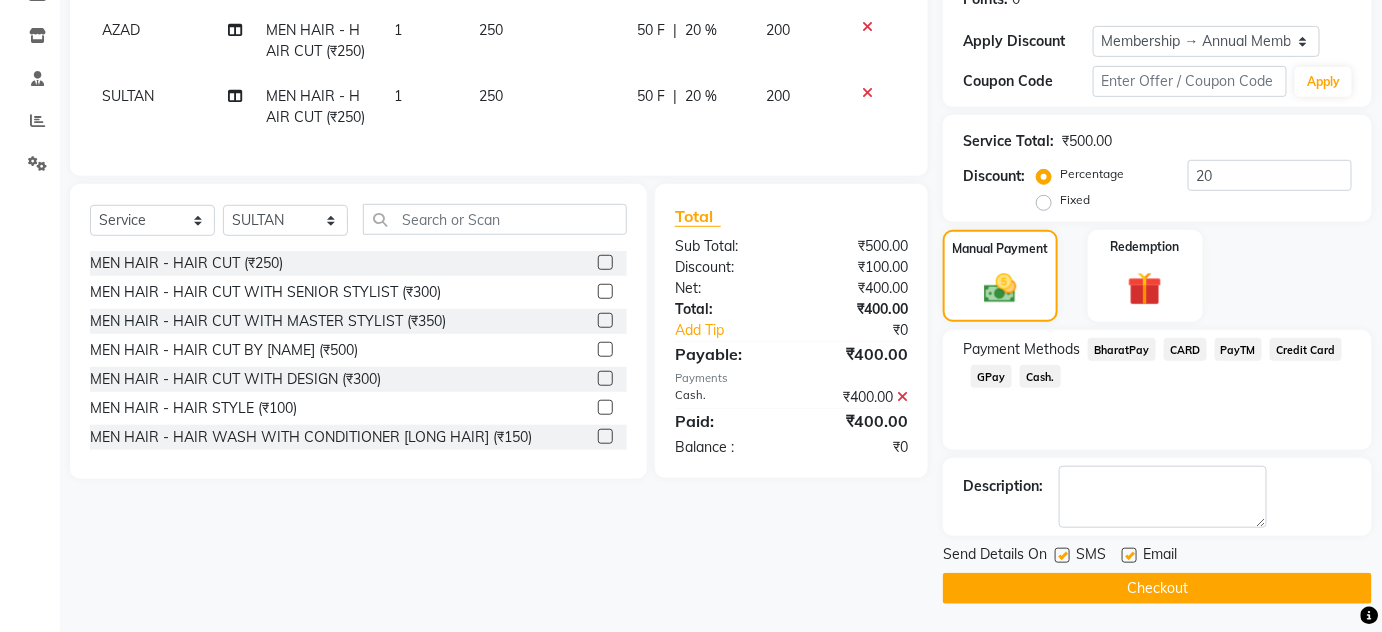 click 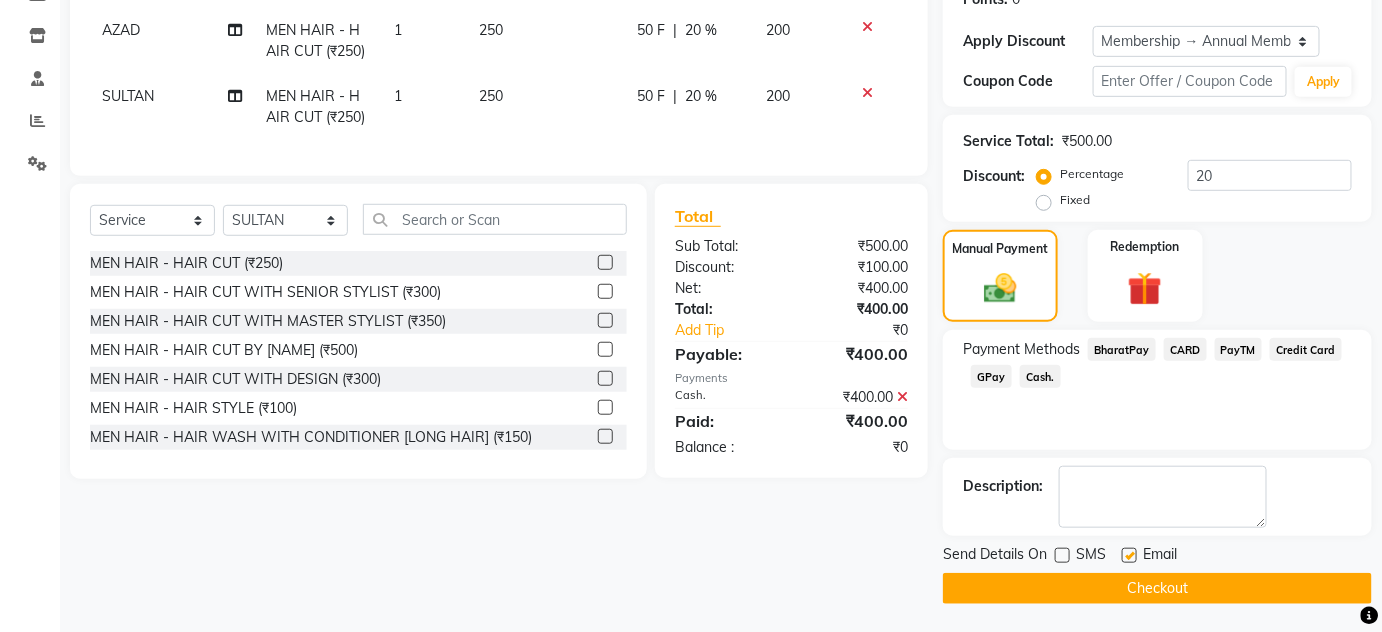 click 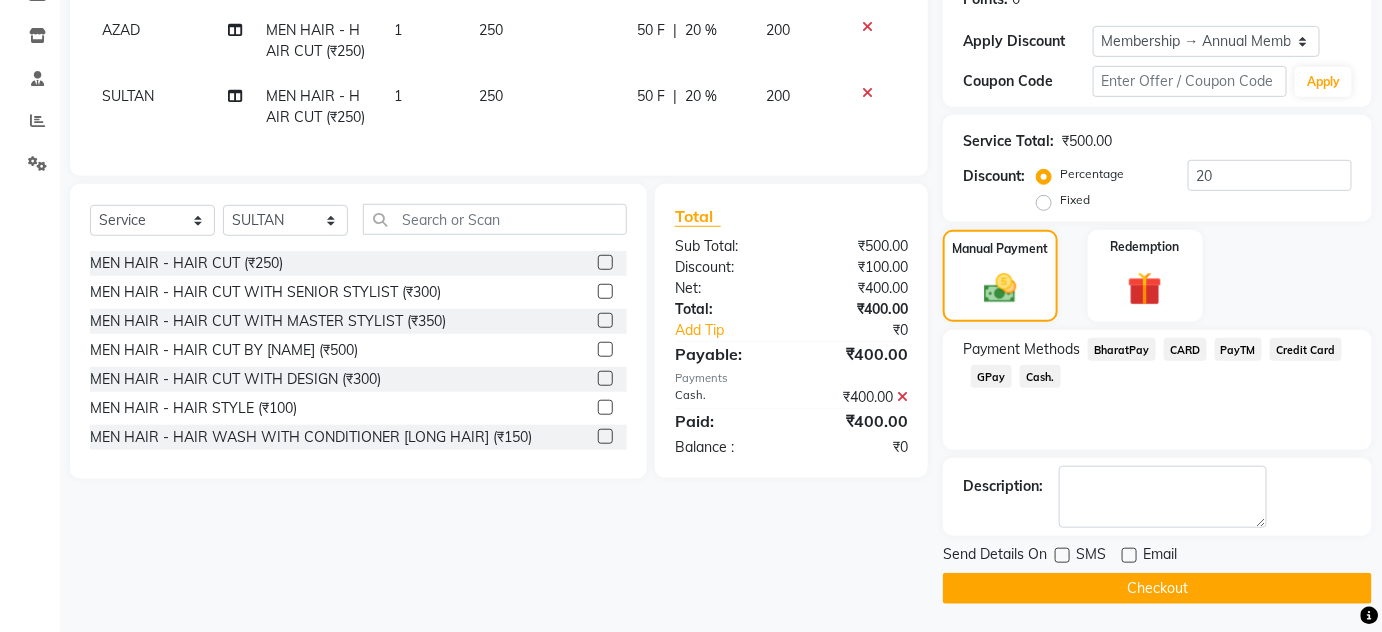 drag, startPoint x: 1132, startPoint y: 577, endPoint x: 1150, endPoint y: 578, distance: 18.027756 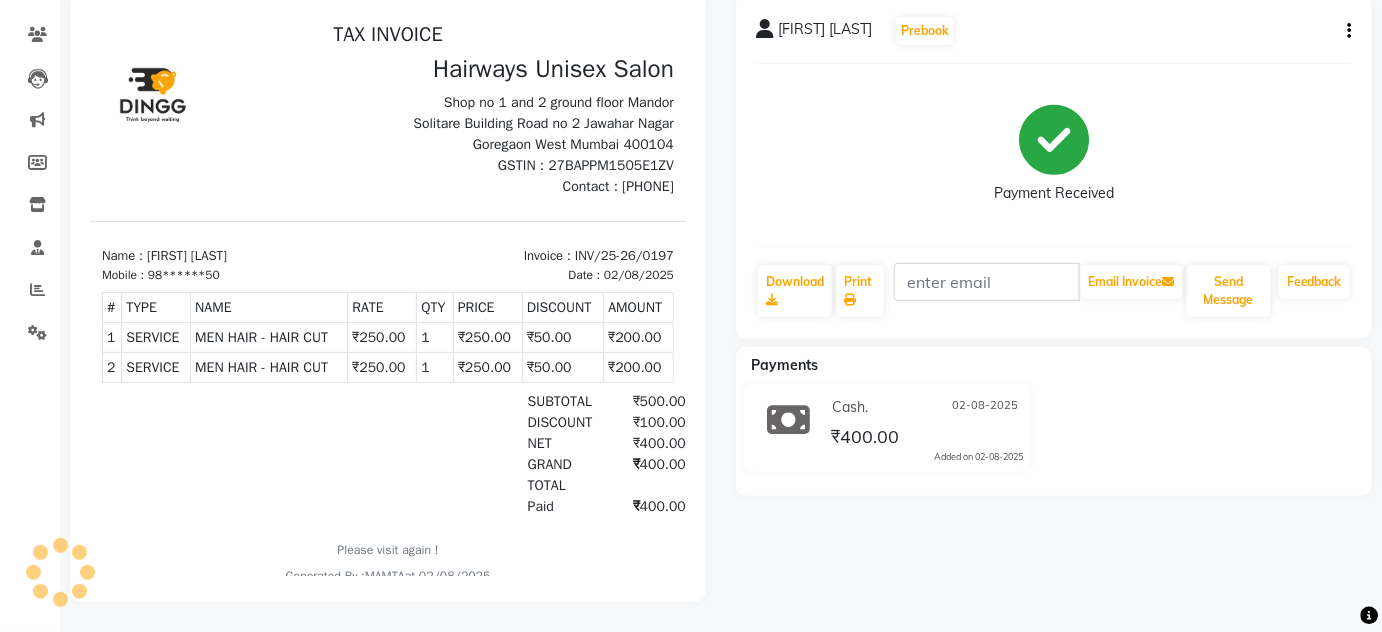 scroll, scrollTop: 0, scrollLeft: 0, axis: both 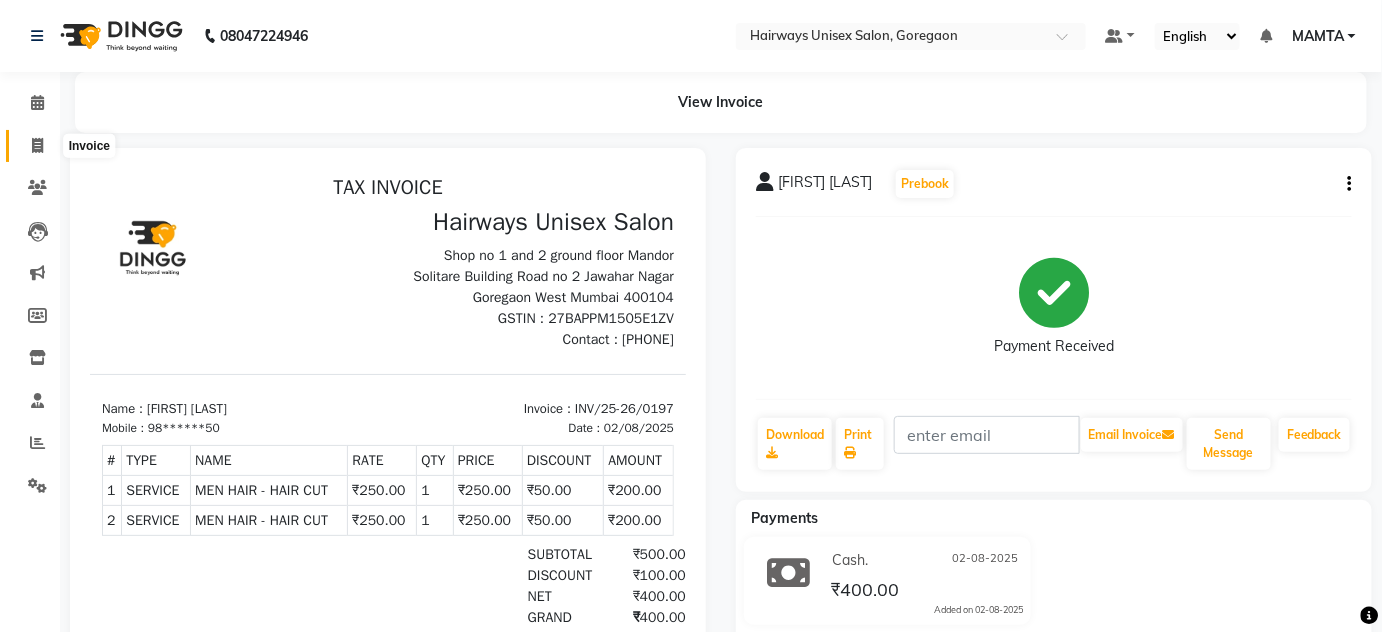 click 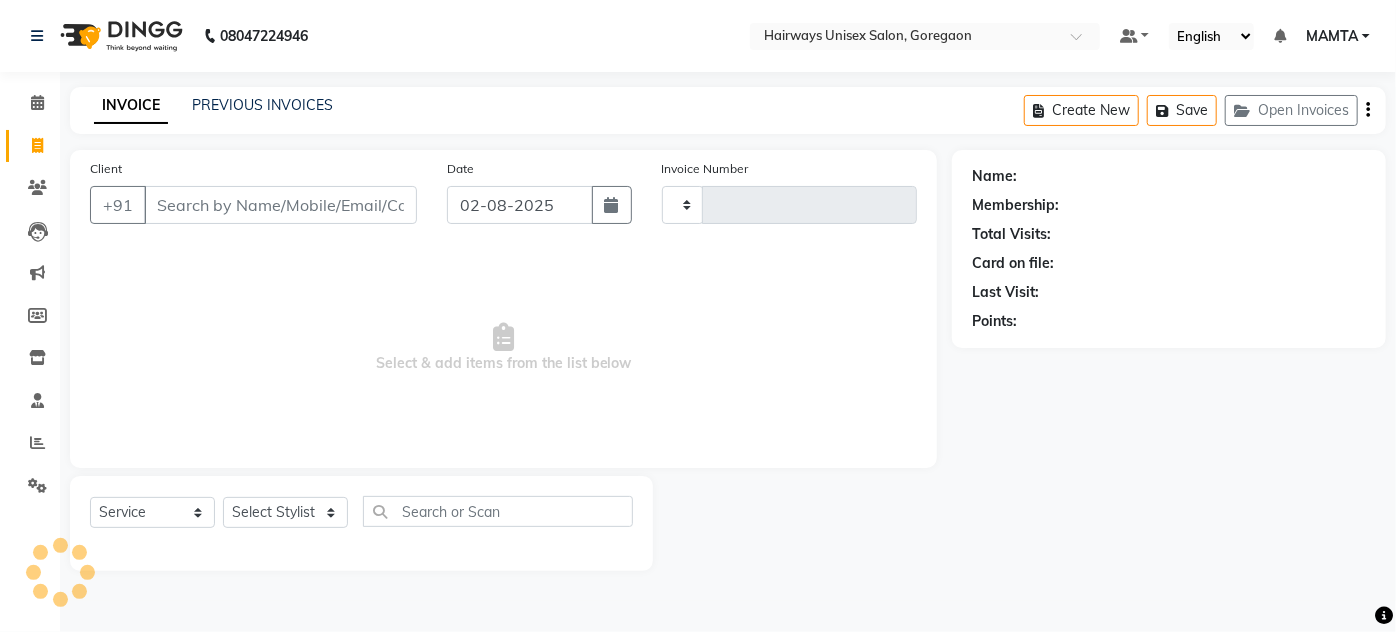 type on "1411" 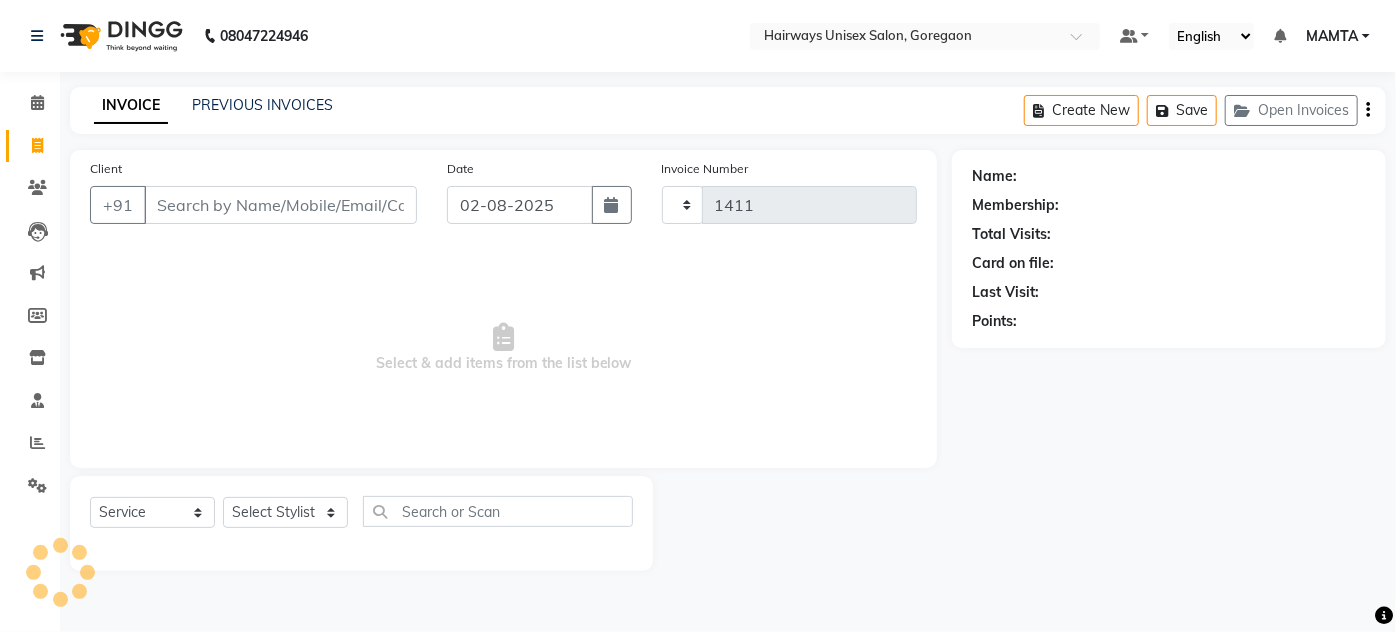 select on "8320" 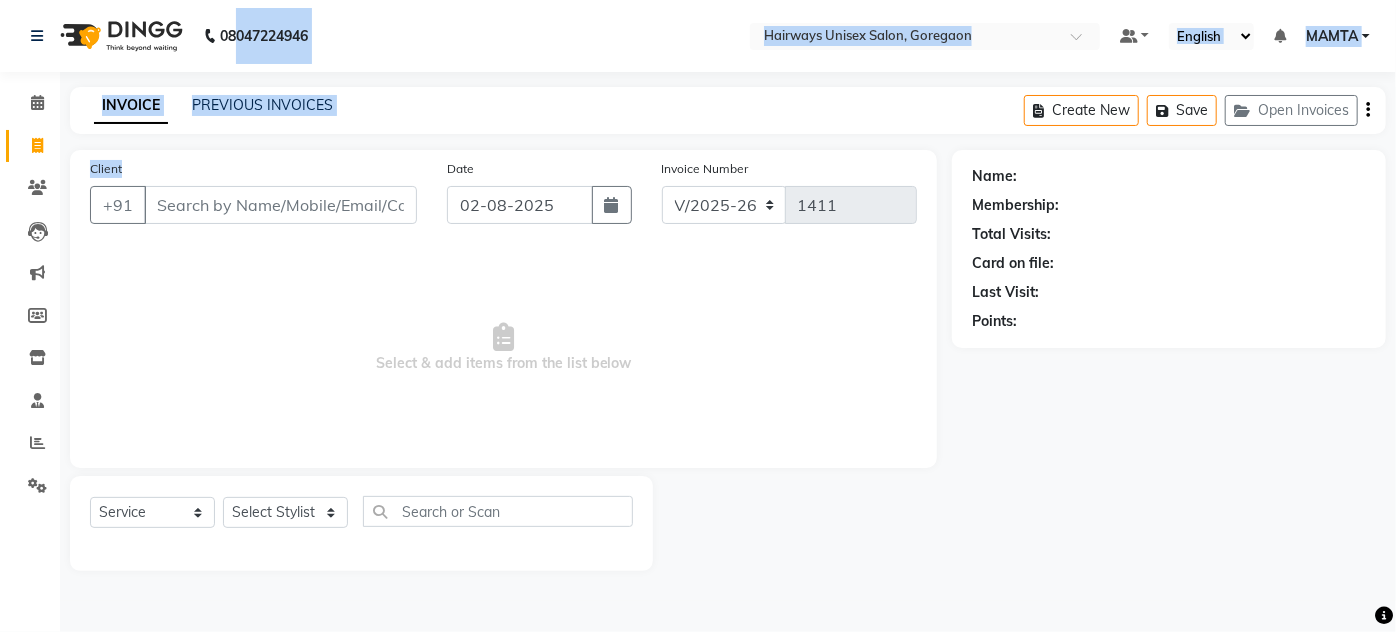 drag, startPoint x: 239, startPoint y: 6, endPoint x: 160, endPoint y: 146, distance: 160.75136 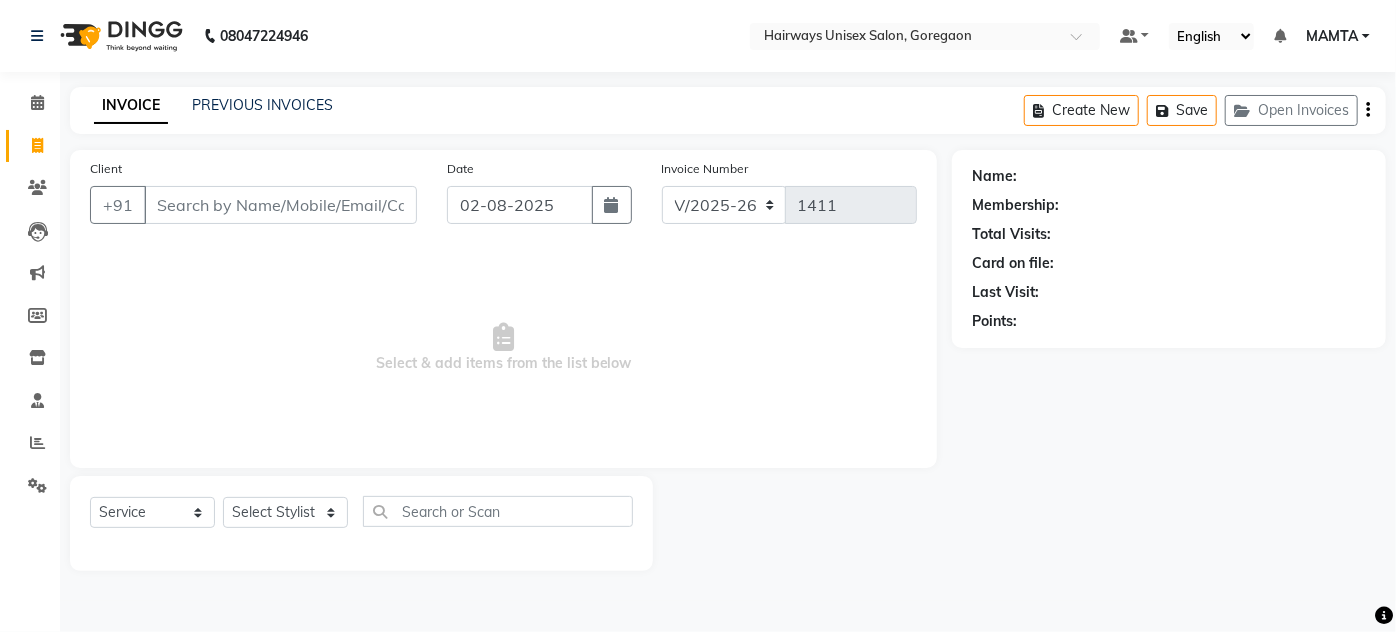 click on "Select & add items from the list below" at bounding box center (503, 348) 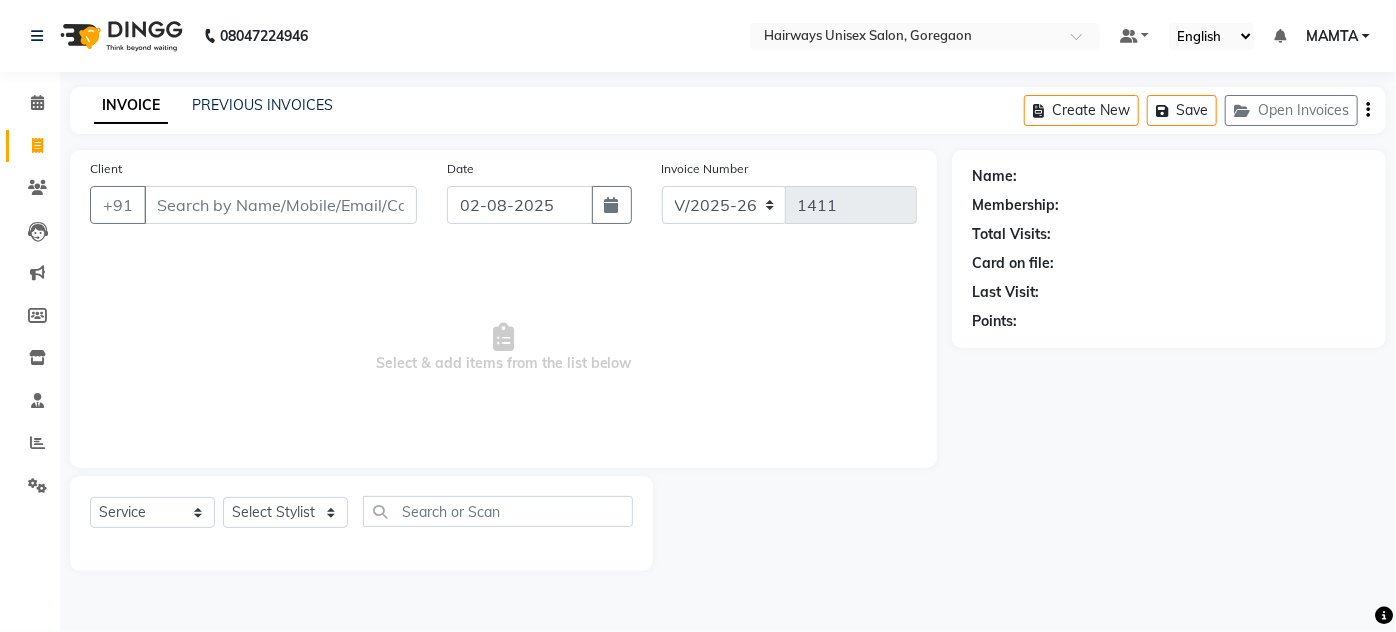 click on "Name: Membership: Total Visits: Card on file: Last Visit:  Points:" 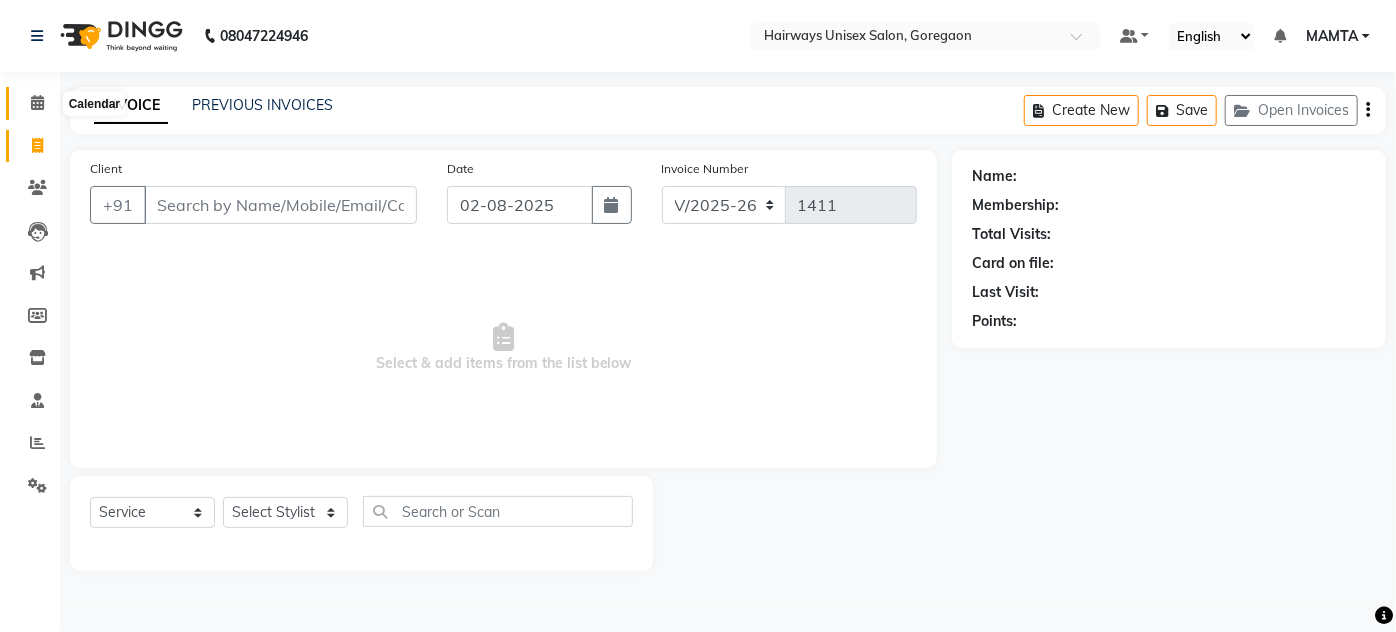 click 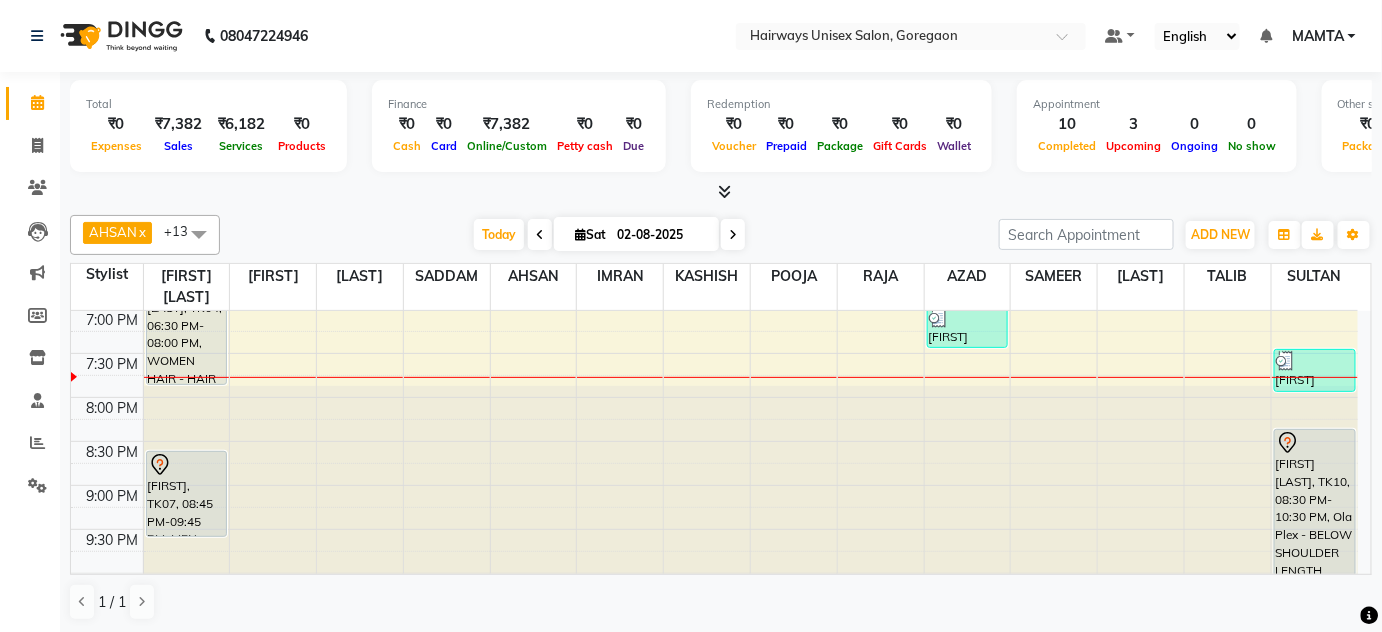 scroll, scrollTop: 952, scrollLeft: 0, axis: vertical 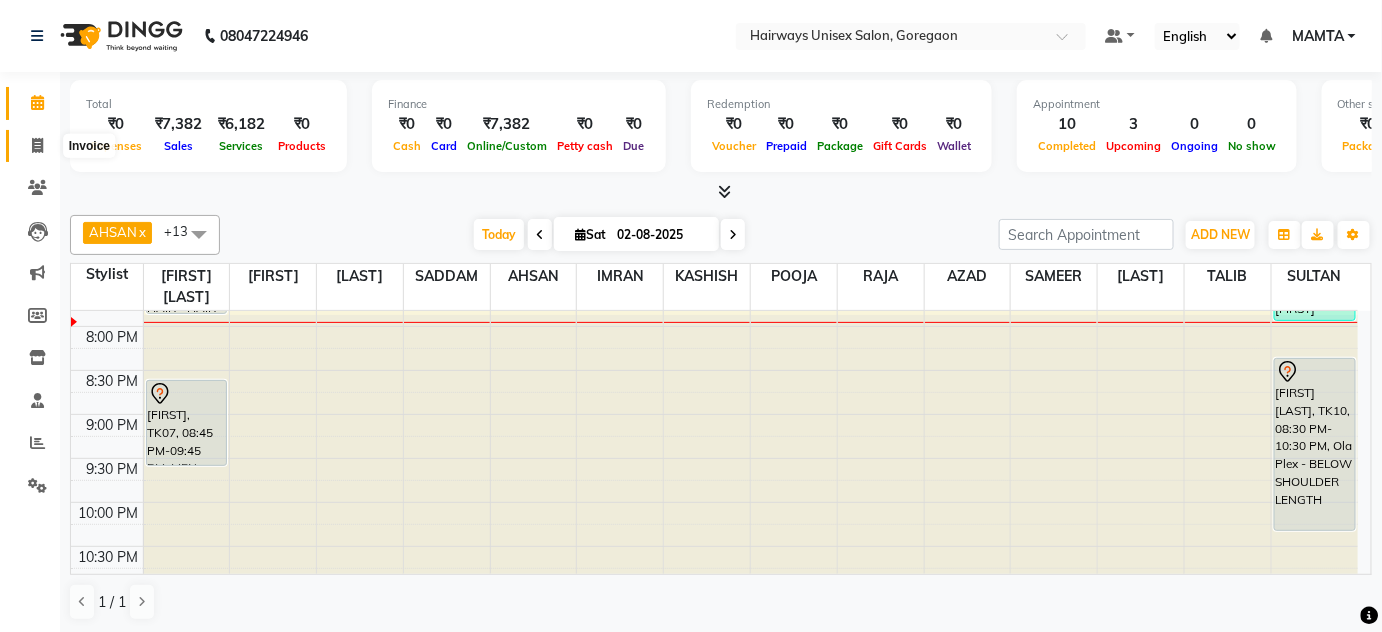 click 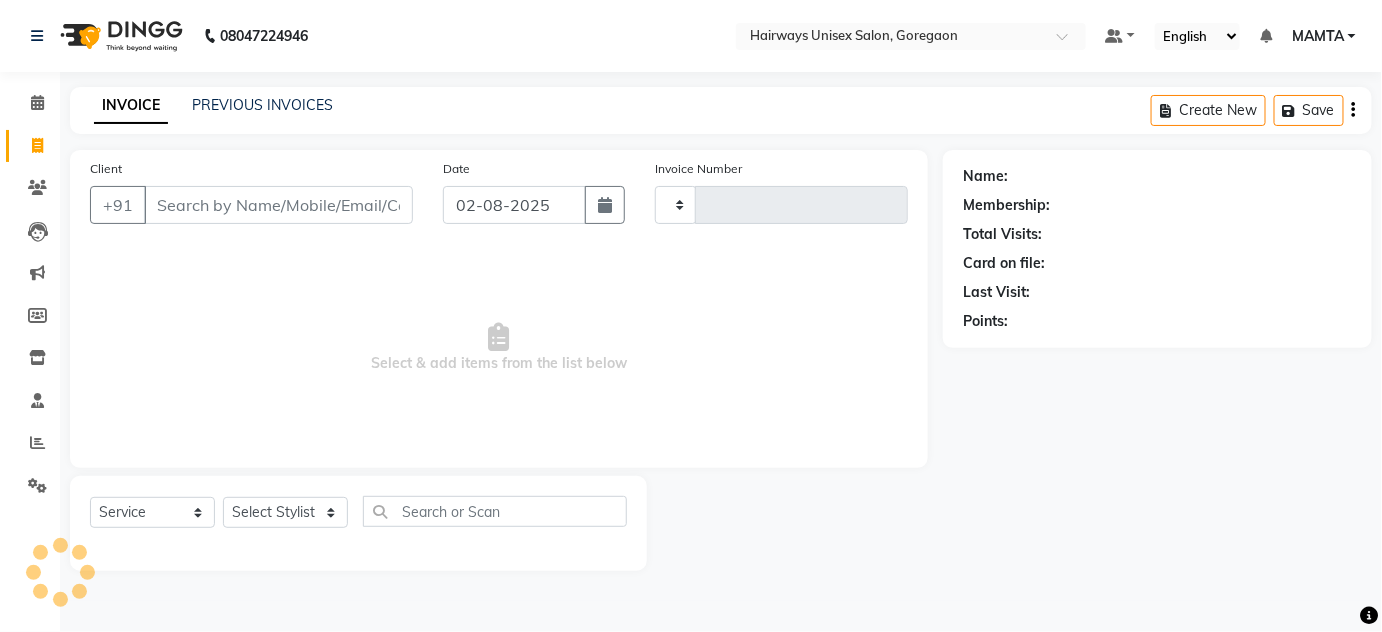 type on "1411" 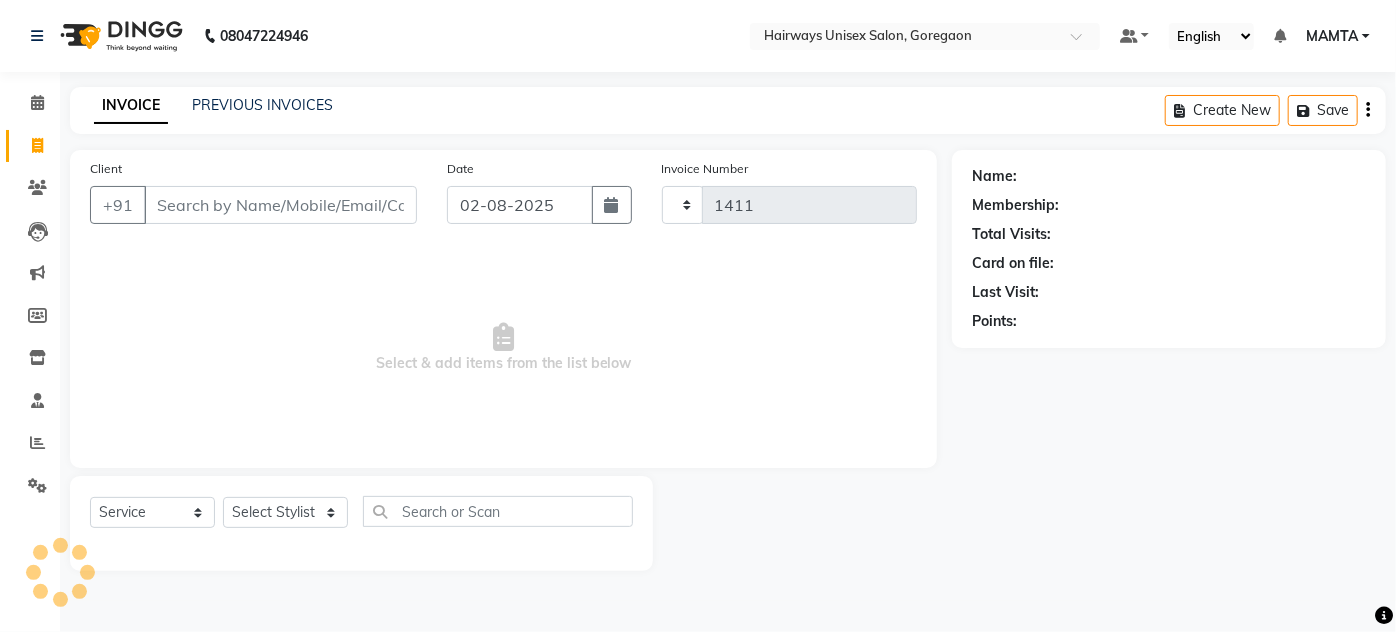select on "8320" 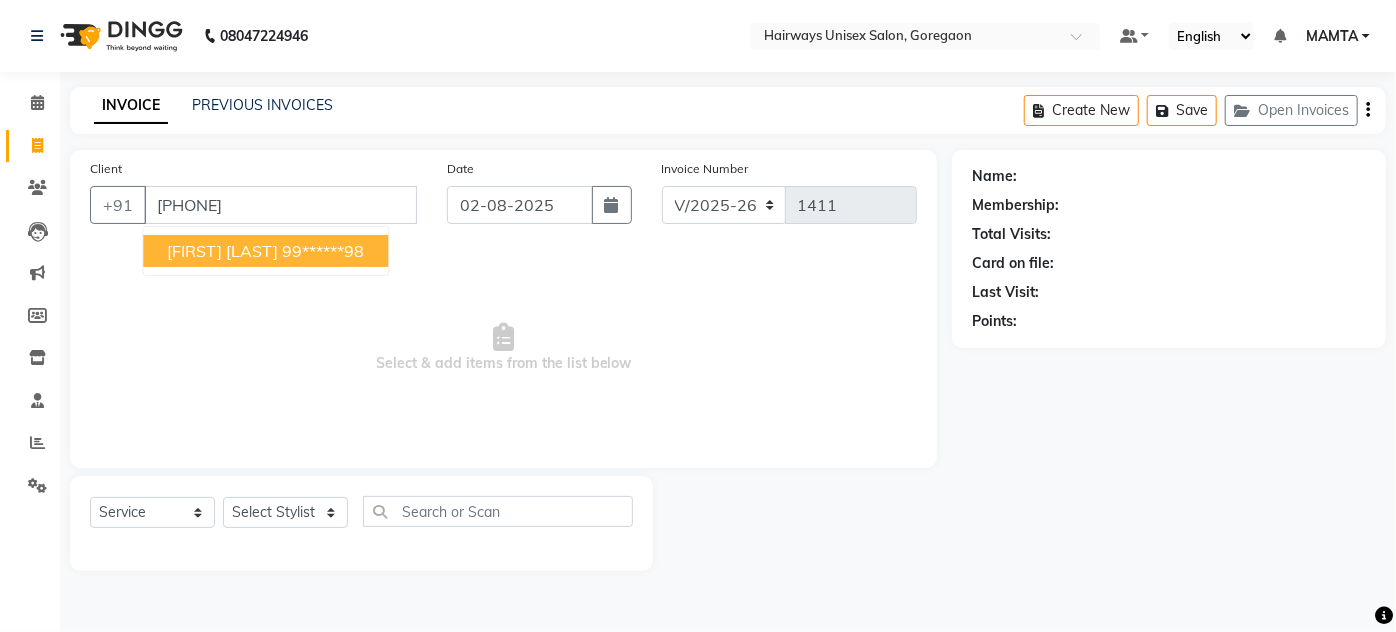 type on "[PHONE]" 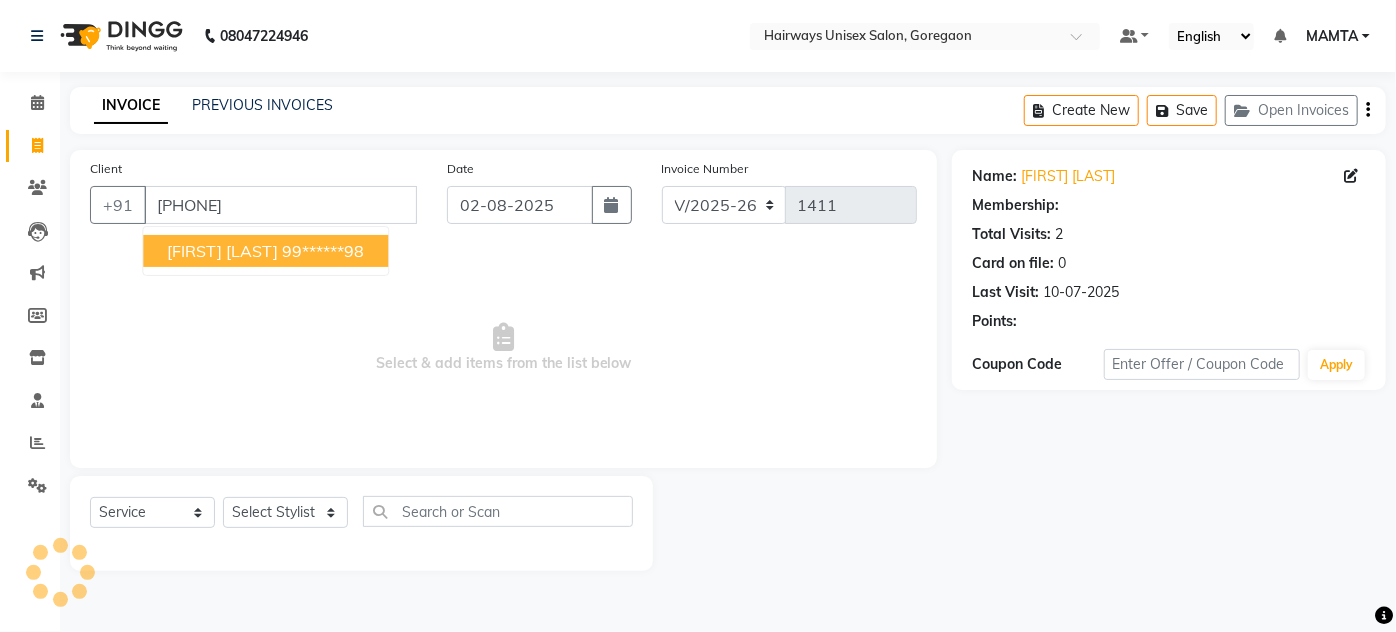 select on "1: Object" 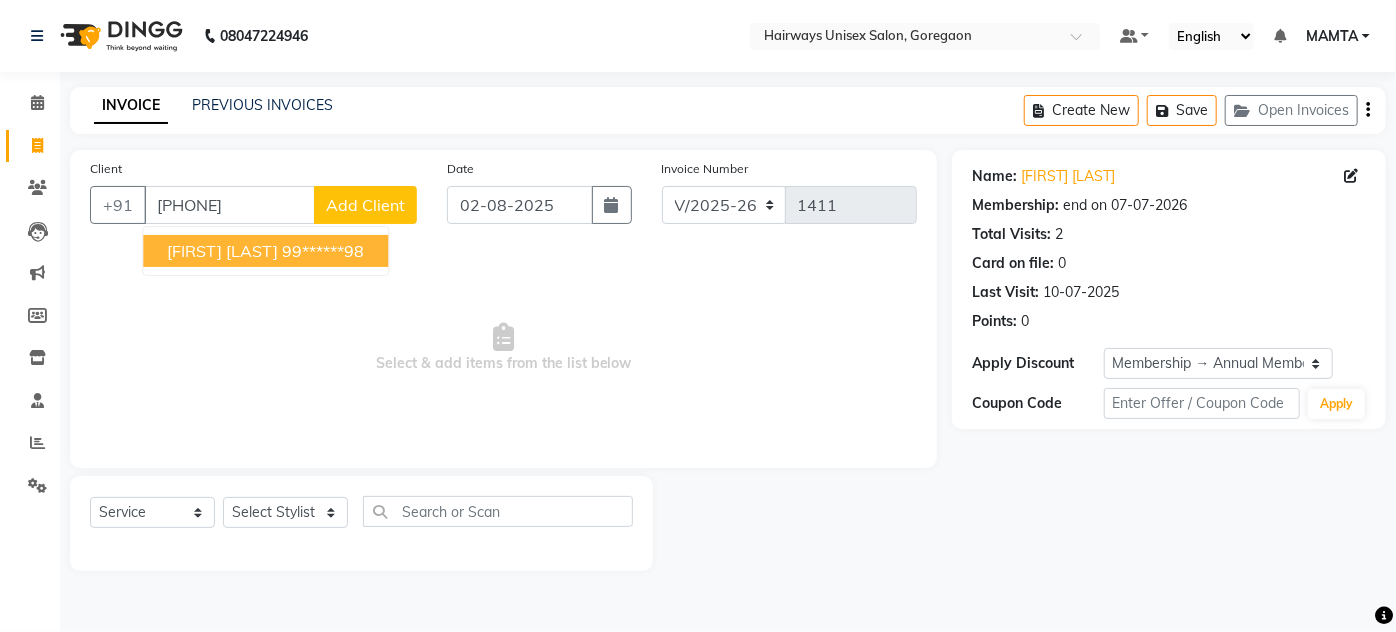 click on "[FIRST] [LAST] [PHONE]" at bounding box center (265, 251) 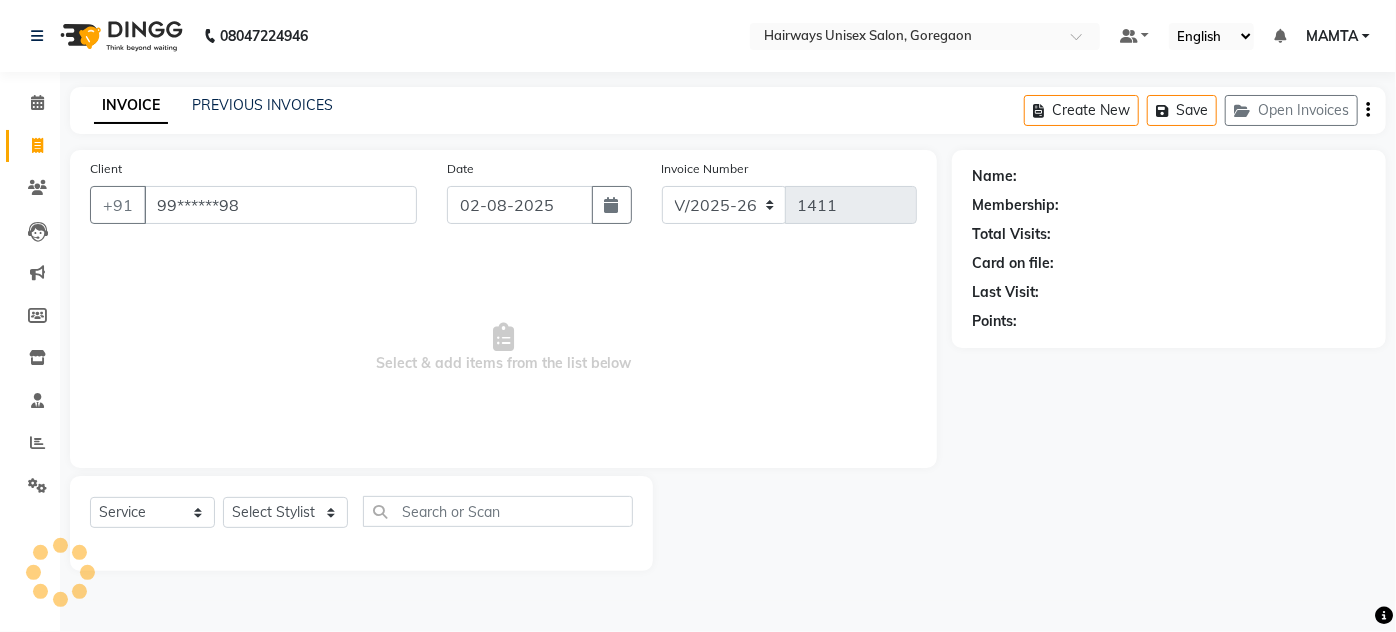 select on "1: Object" 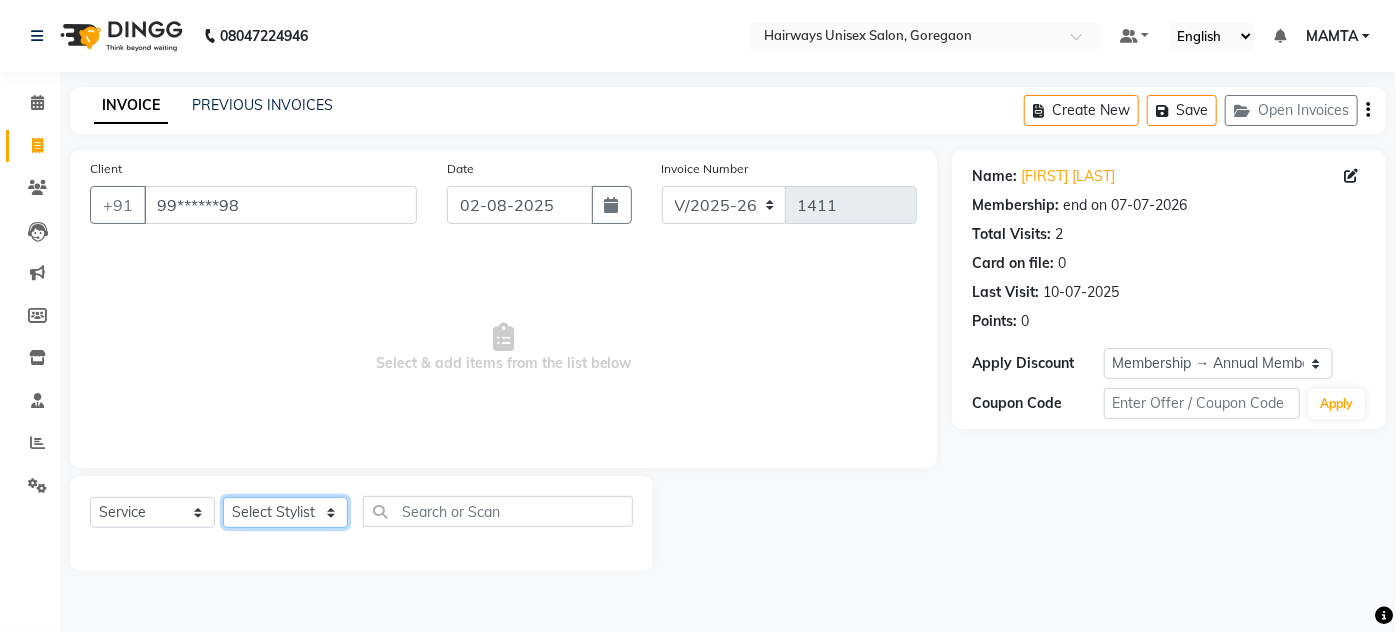 click on "Select Stylist [LAST] [LAST] [LAST] [LAST] [LAST] [LAST] [LAST] [LAST] [LAST] [LAST] [LAST] [LAST] [LAST]" 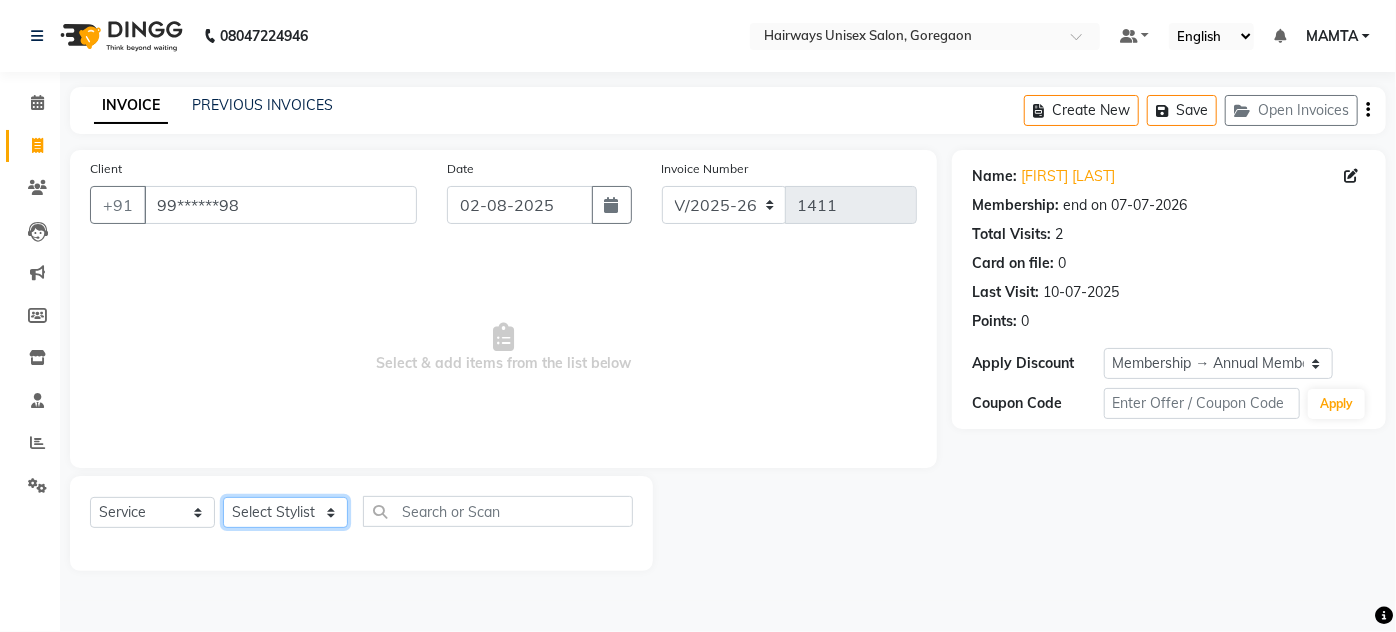 select on "[PHONE]" 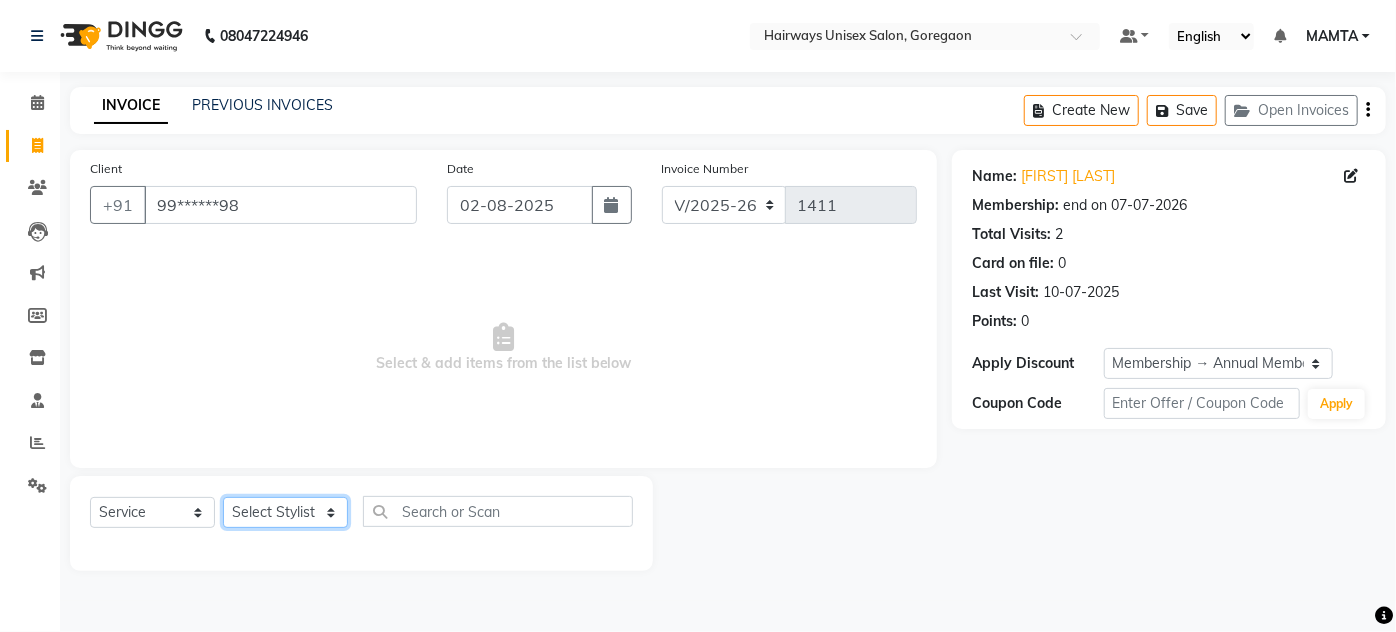 click on "Select Stylist [LAST] [LAST] [LAST] [LAST] [LAST] [LAST] [LAST] [LAST] [LAST] [LAST] [LAST] [LAST] [LAST]" 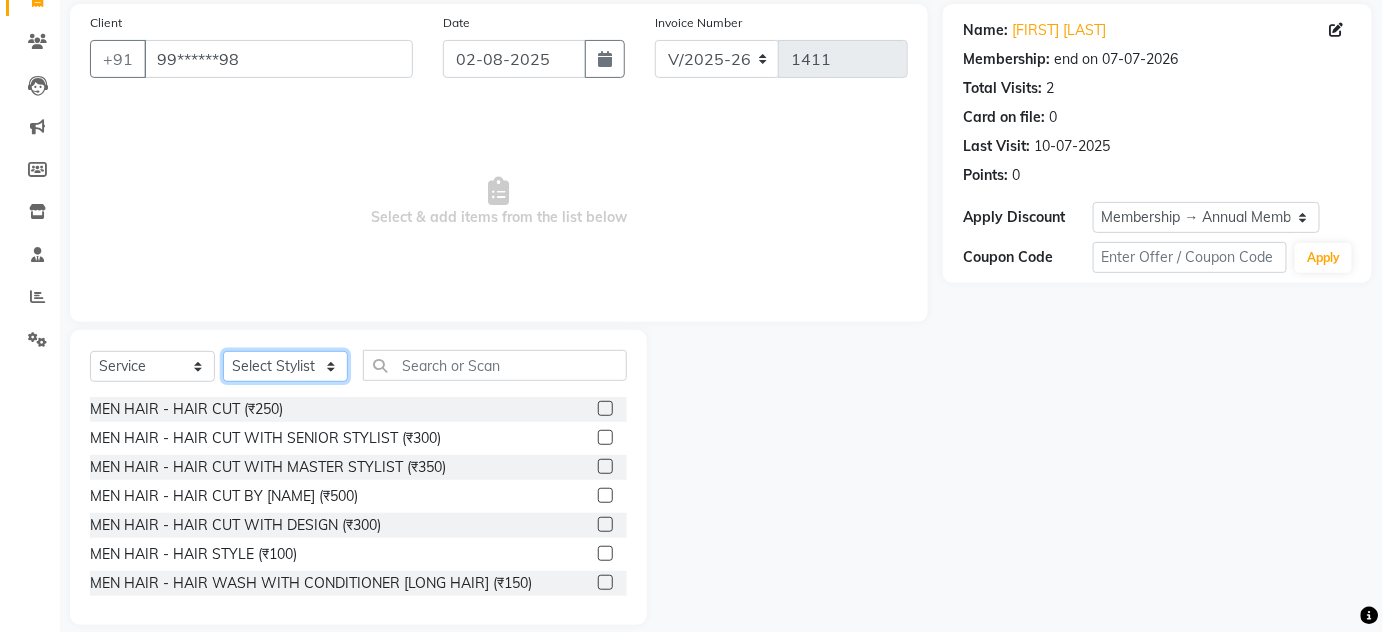 scroll, scrollTop: 168, scrollLeft: 0, axis: vertical 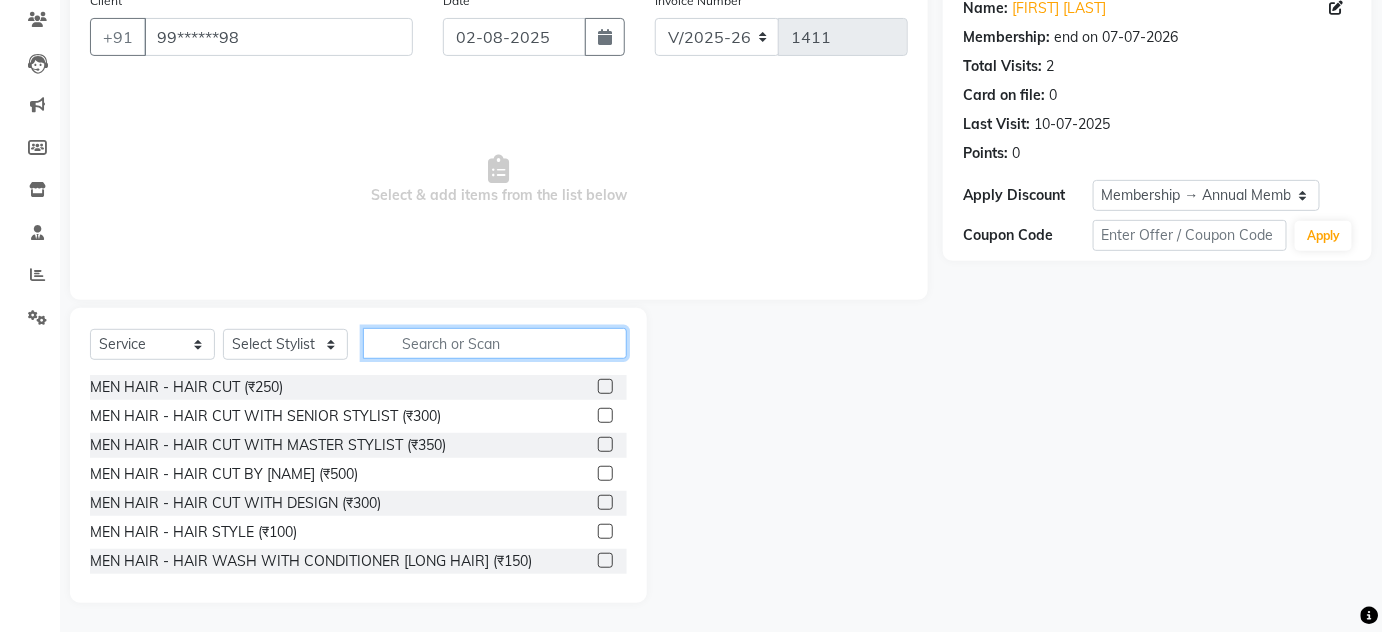 click 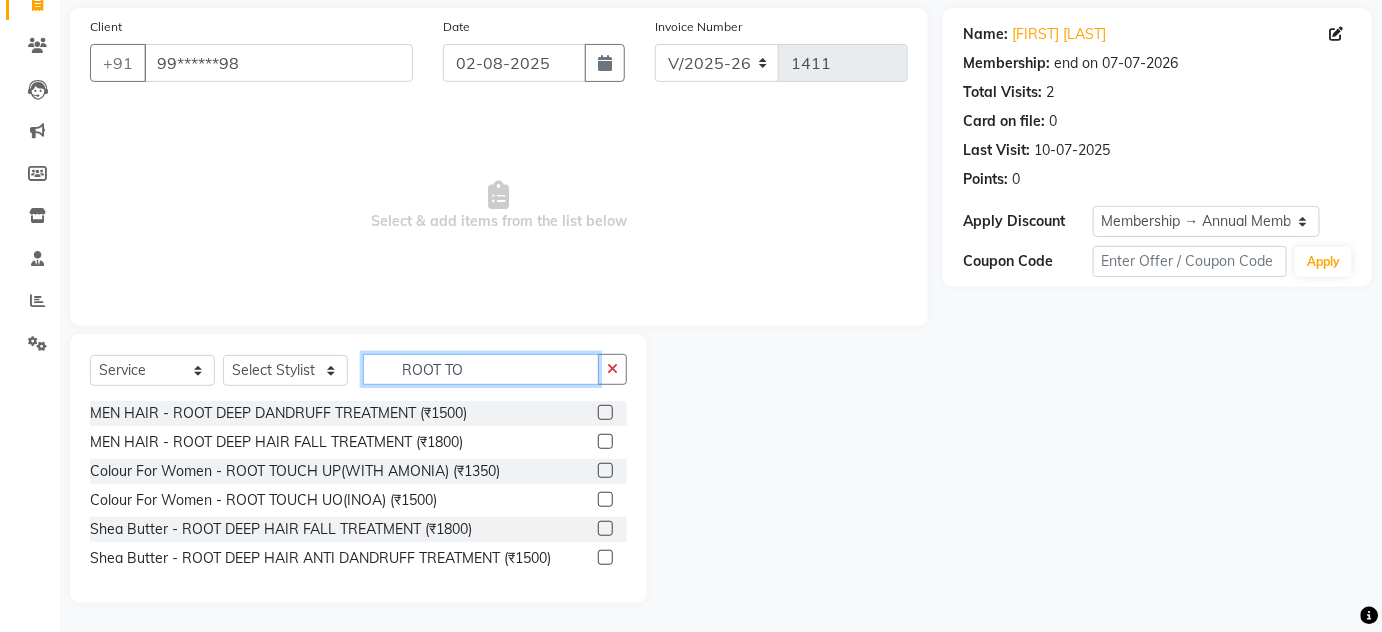 scroll, scrollTop: 26, scrollLeft: 0, axis: vertical 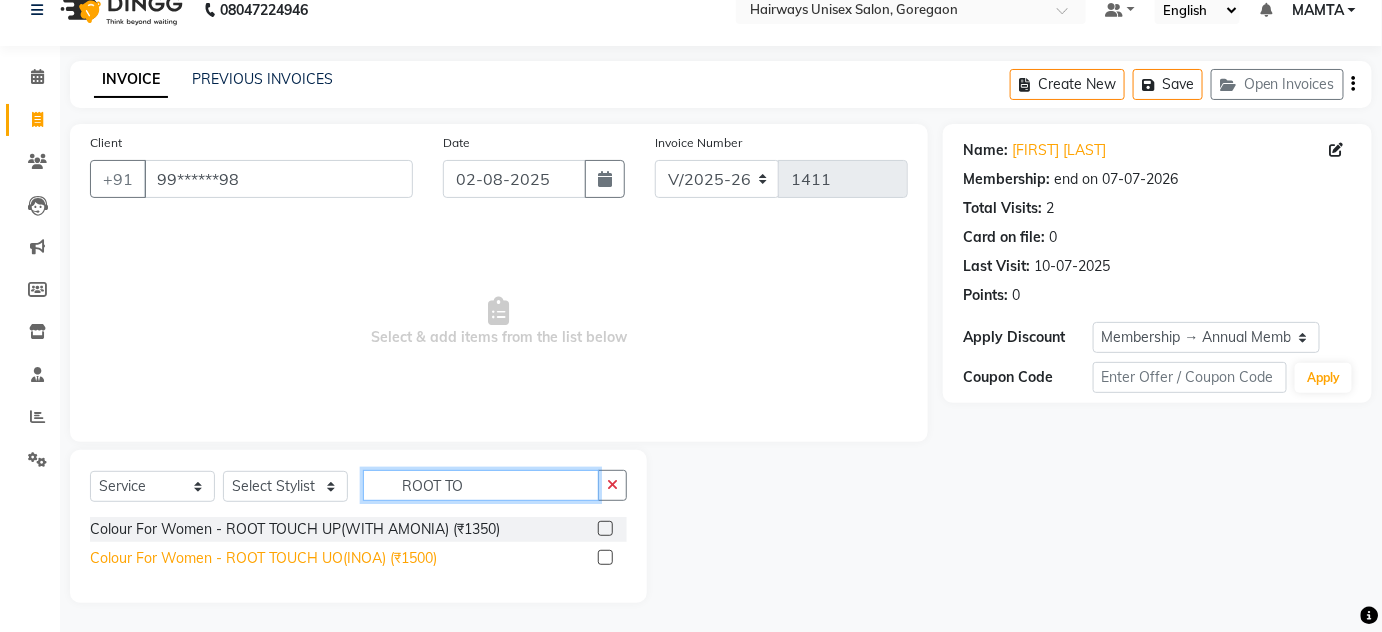 type on "ROOT TO" 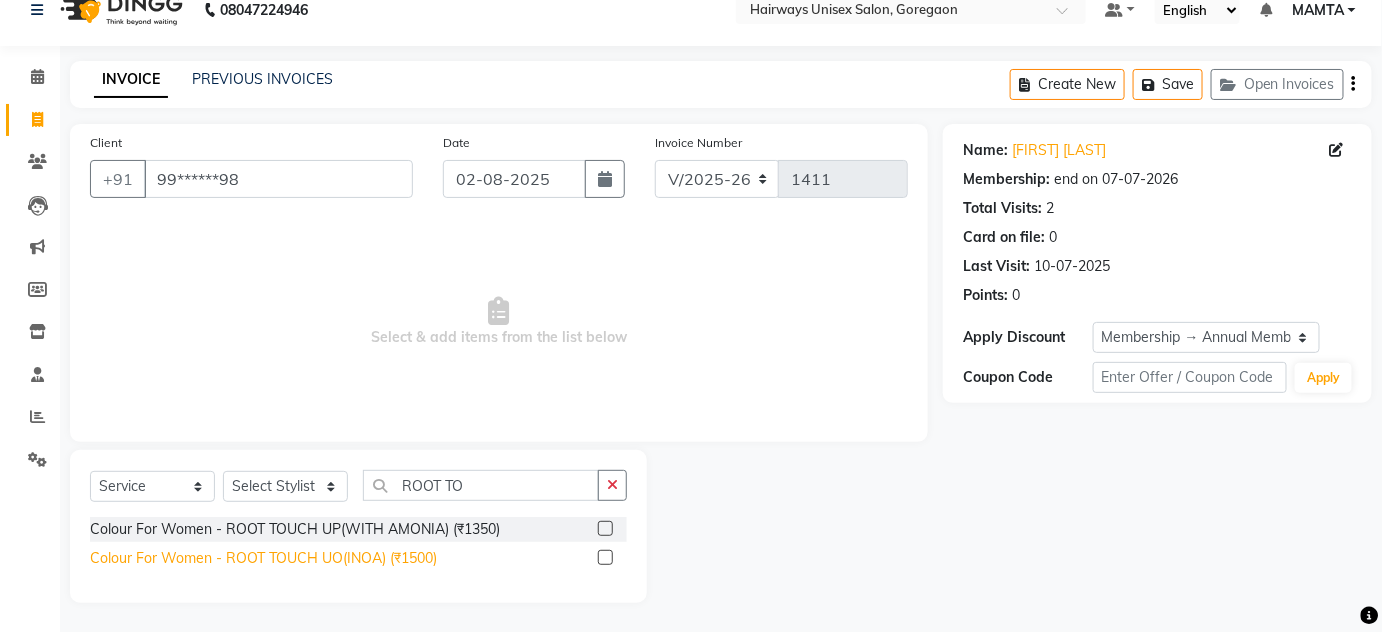 click on "Colour For Women - ROOT TOUCH UO(INOA) (₹1500)" 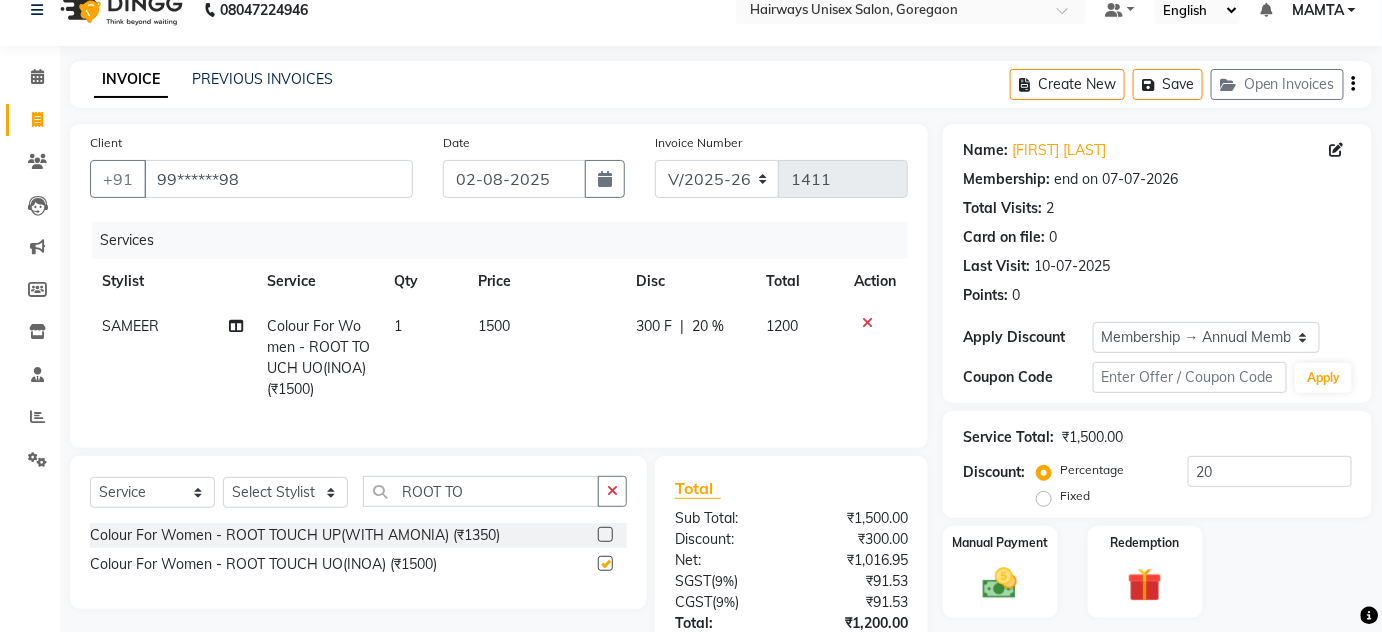 checkbox on "false" 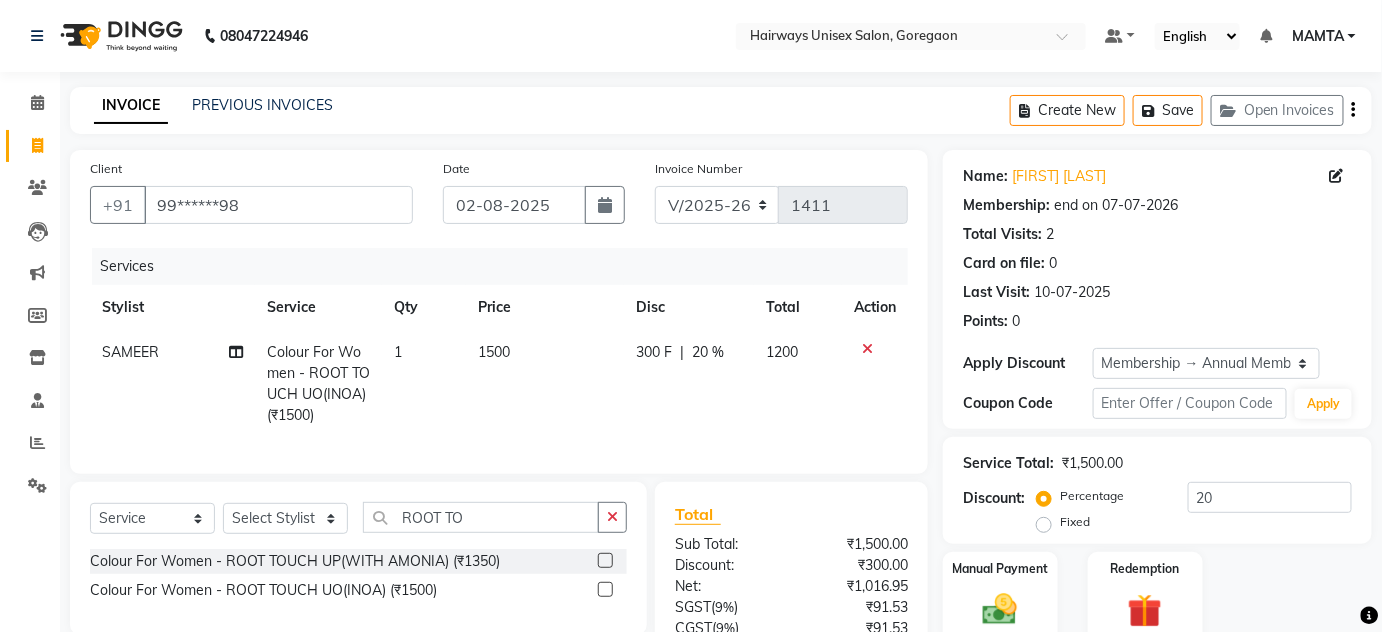 scroll, scrollTop: 186, scrollLeft: 0, axis: vertical 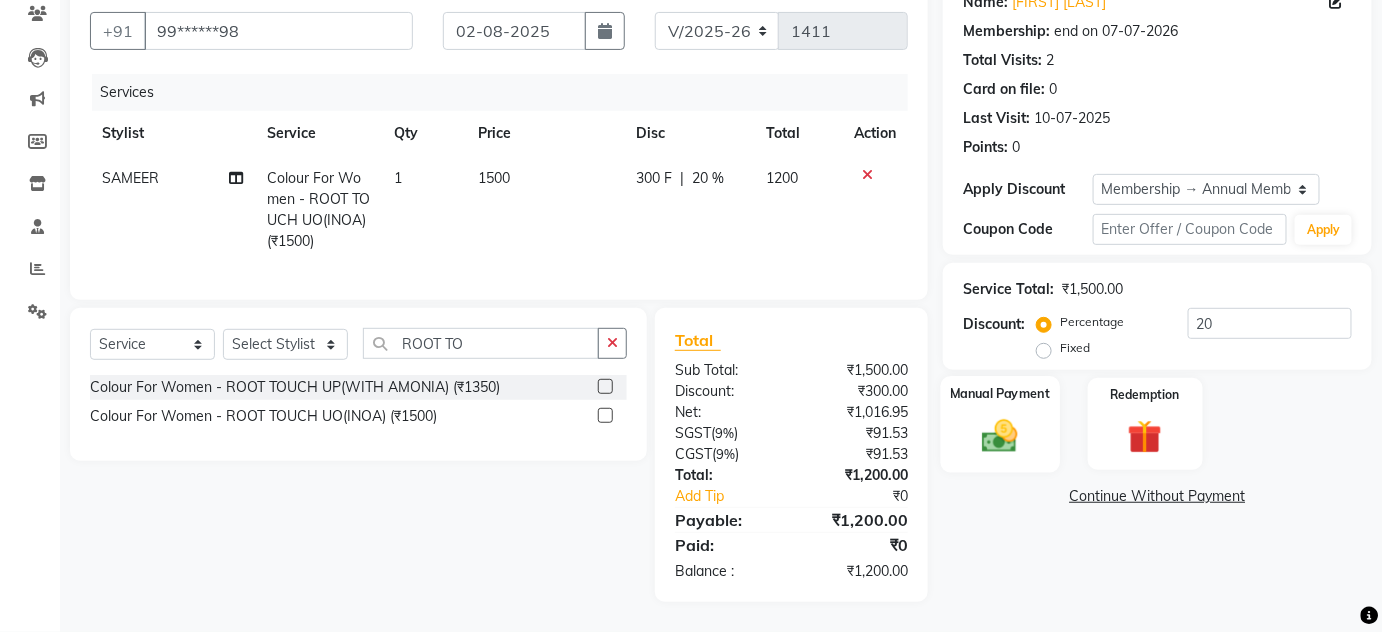 click 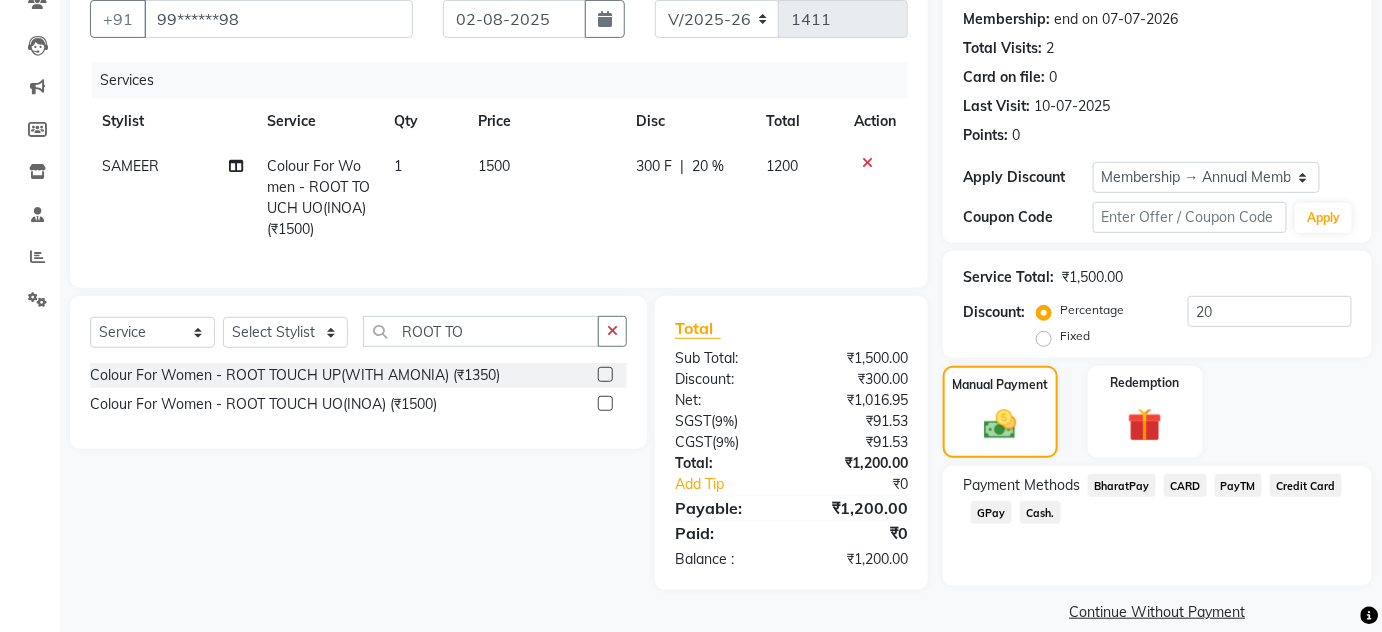 scroll, scrollTop: 210, scrollLeft: 0, axis: vertical 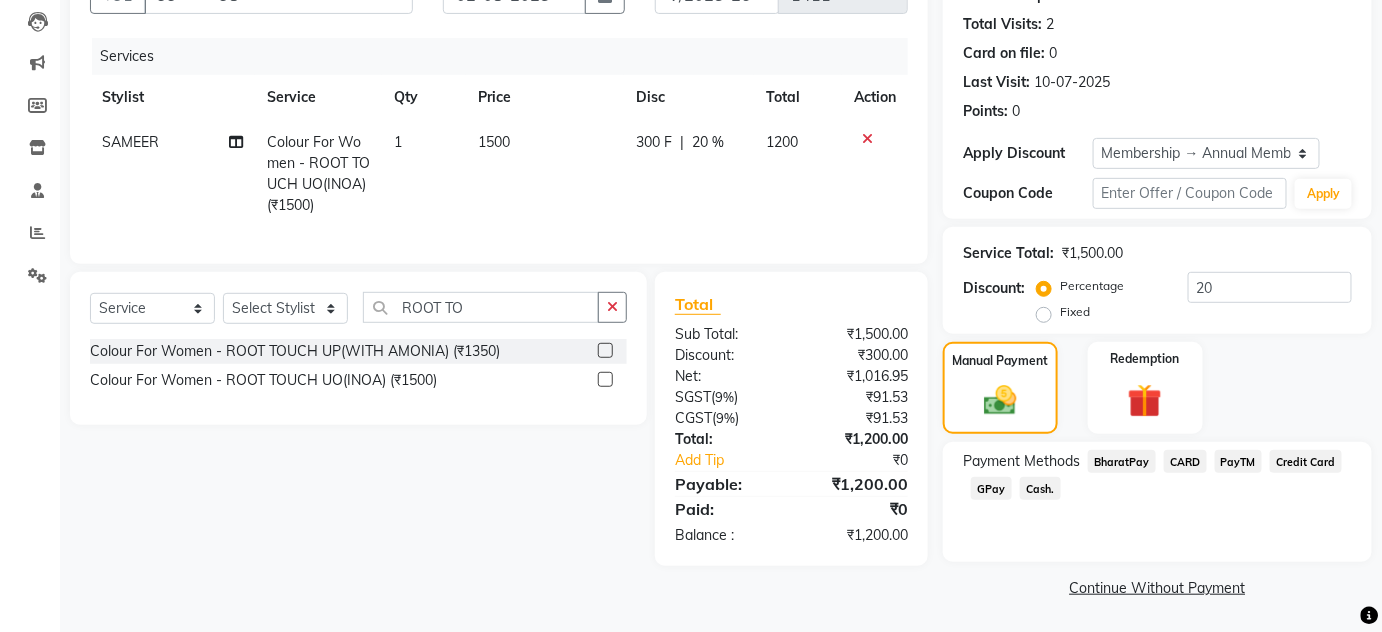 click on "GPay" 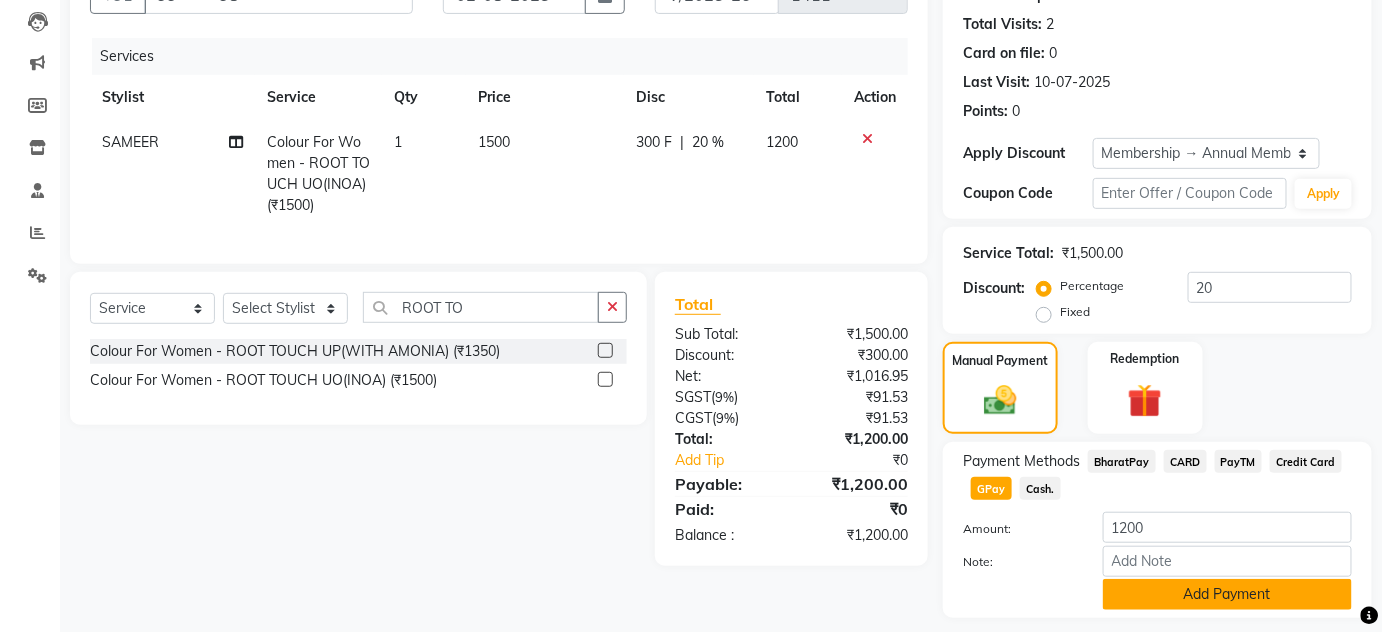 scroll, scrollTop: 266, scrollLeft: 0, axis: vertical 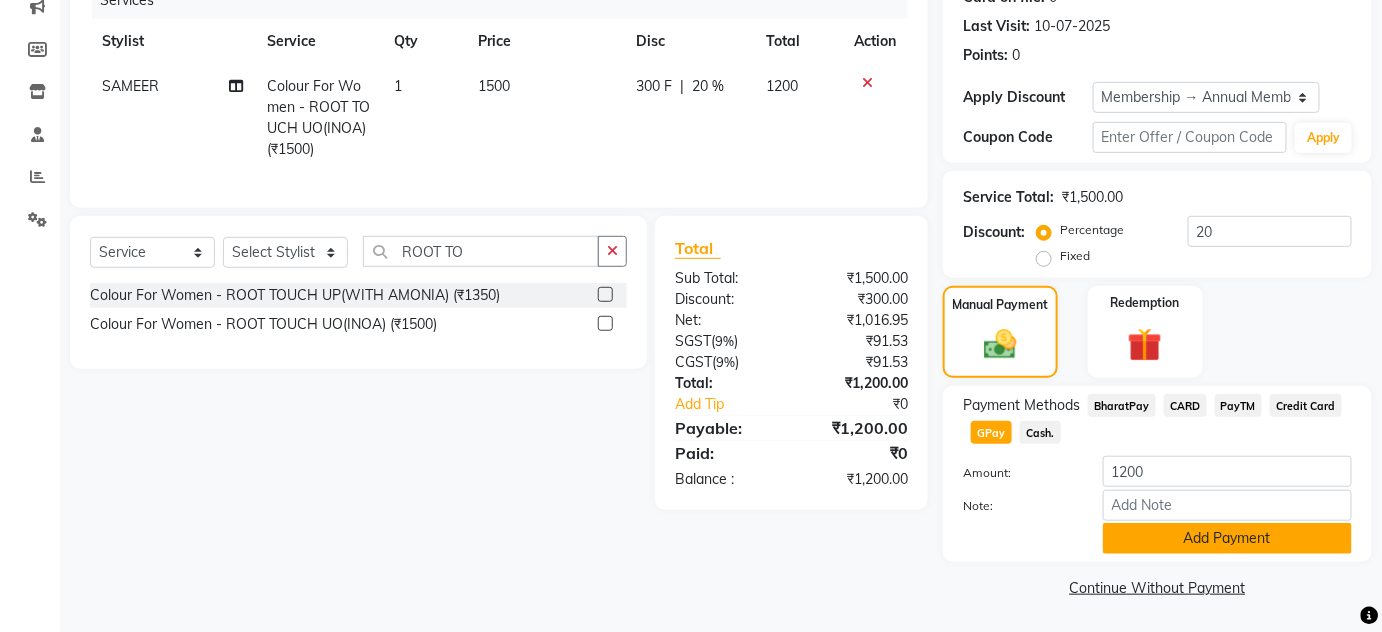 click on "Add Payment" 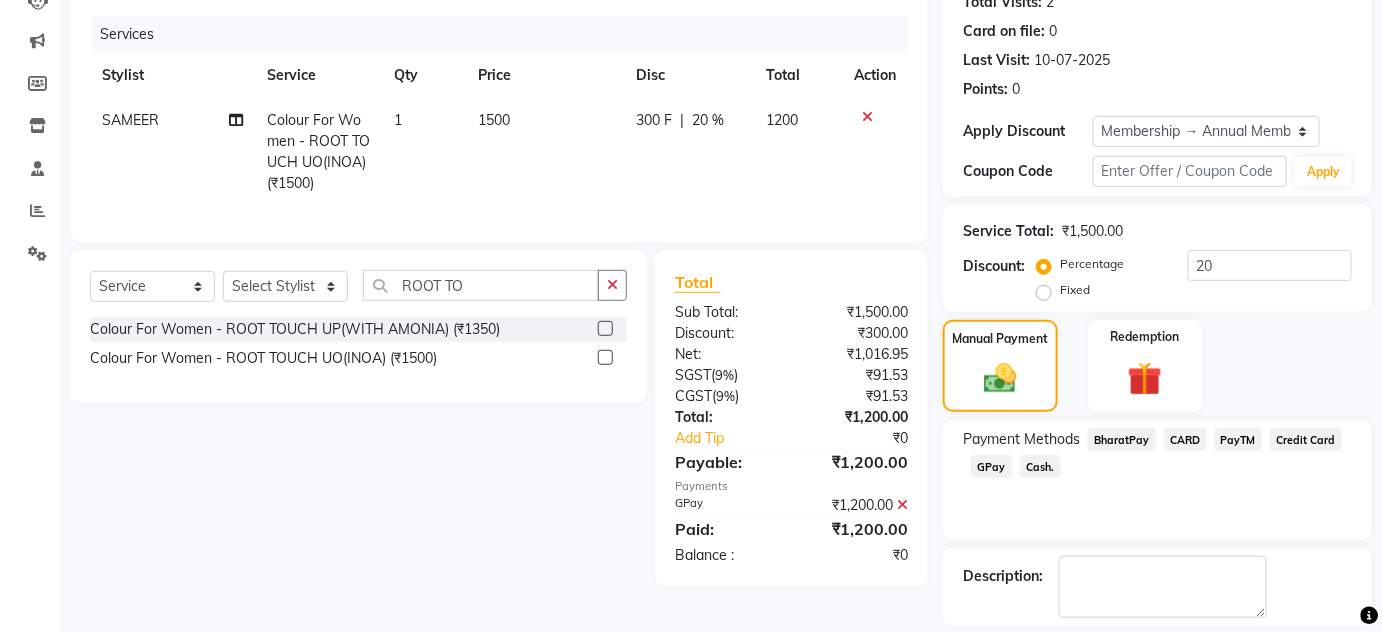 scroll, scrollTop: 322, scrollLeft: 0, axis: vertical 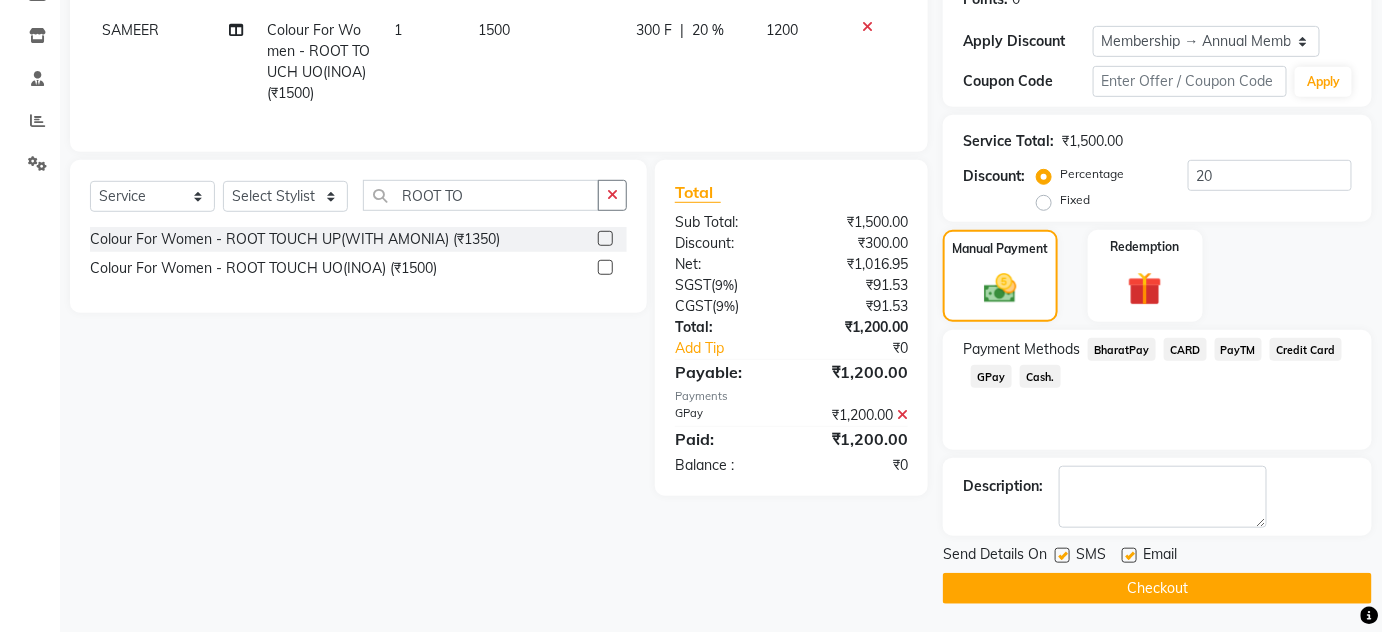 click on "Checkout" 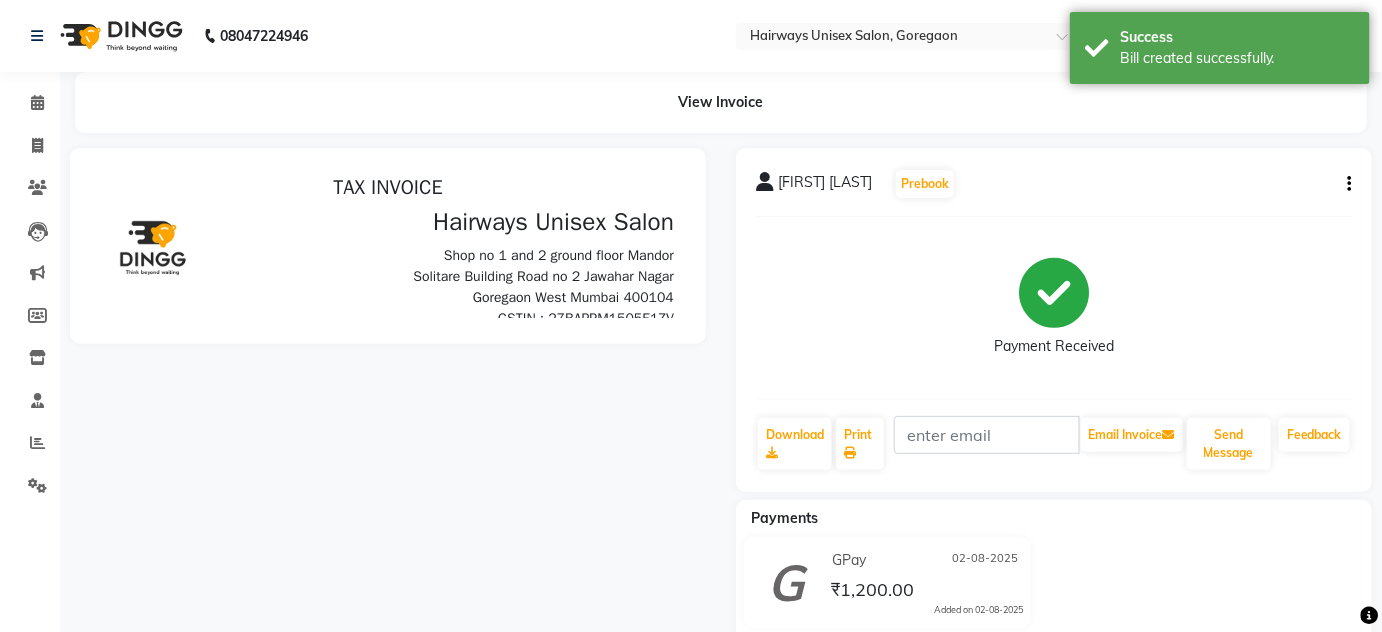 scroll, scrollTop: 0, scrollLeft: 0, axis: both 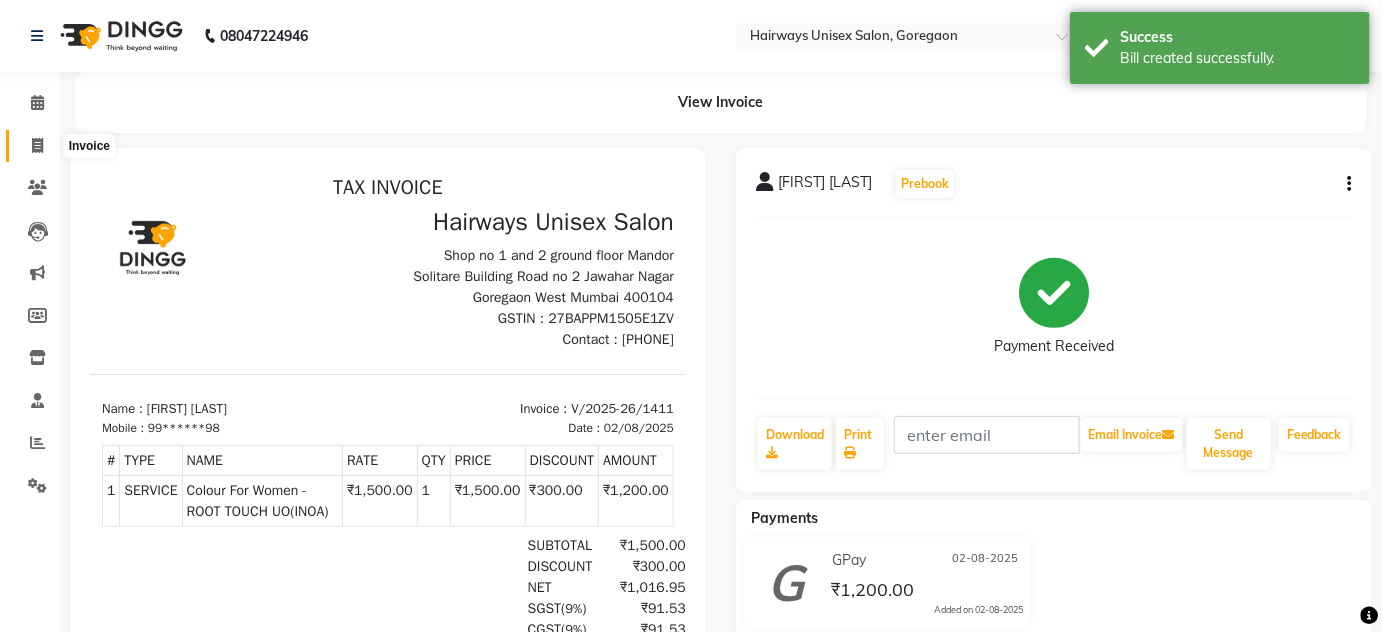 click 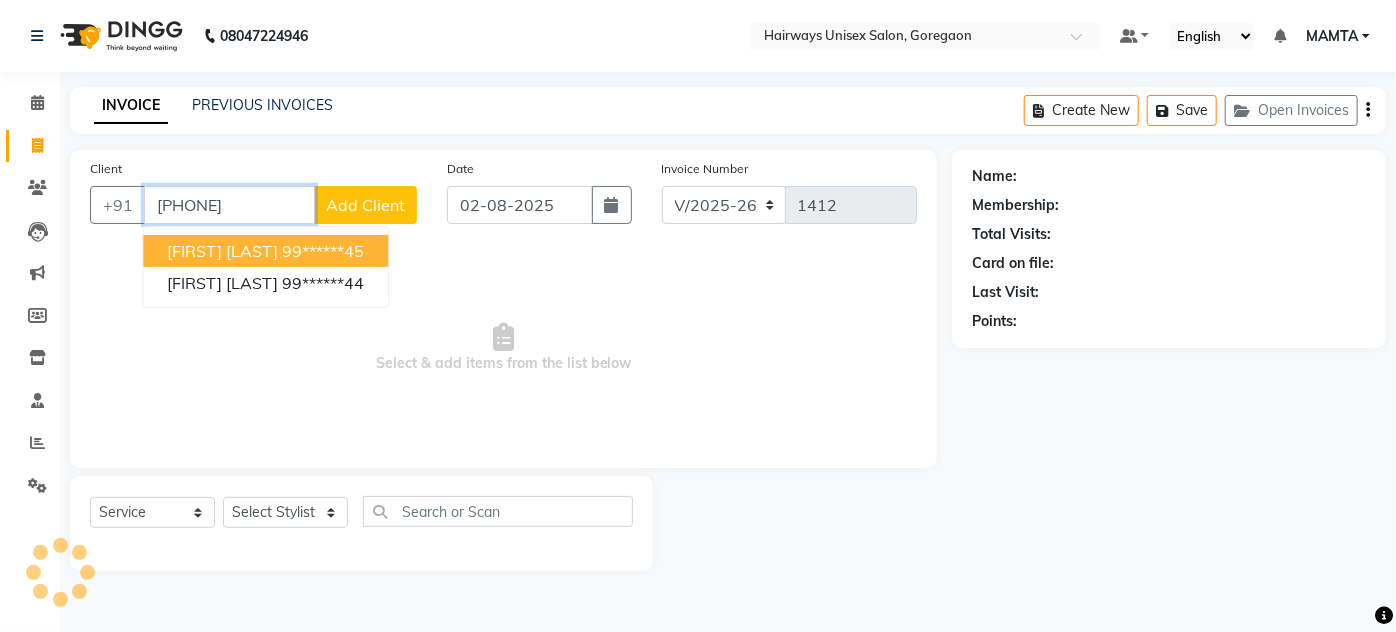 type on "[PHONE]" 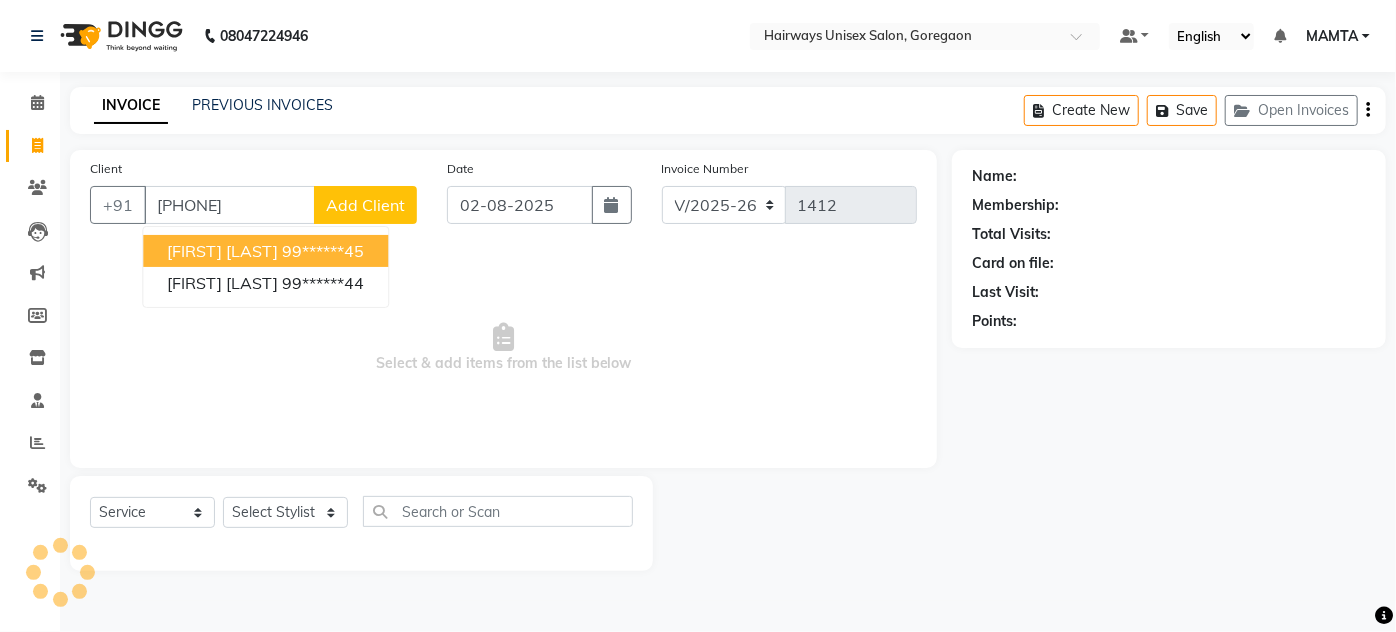 select on "1: Object" 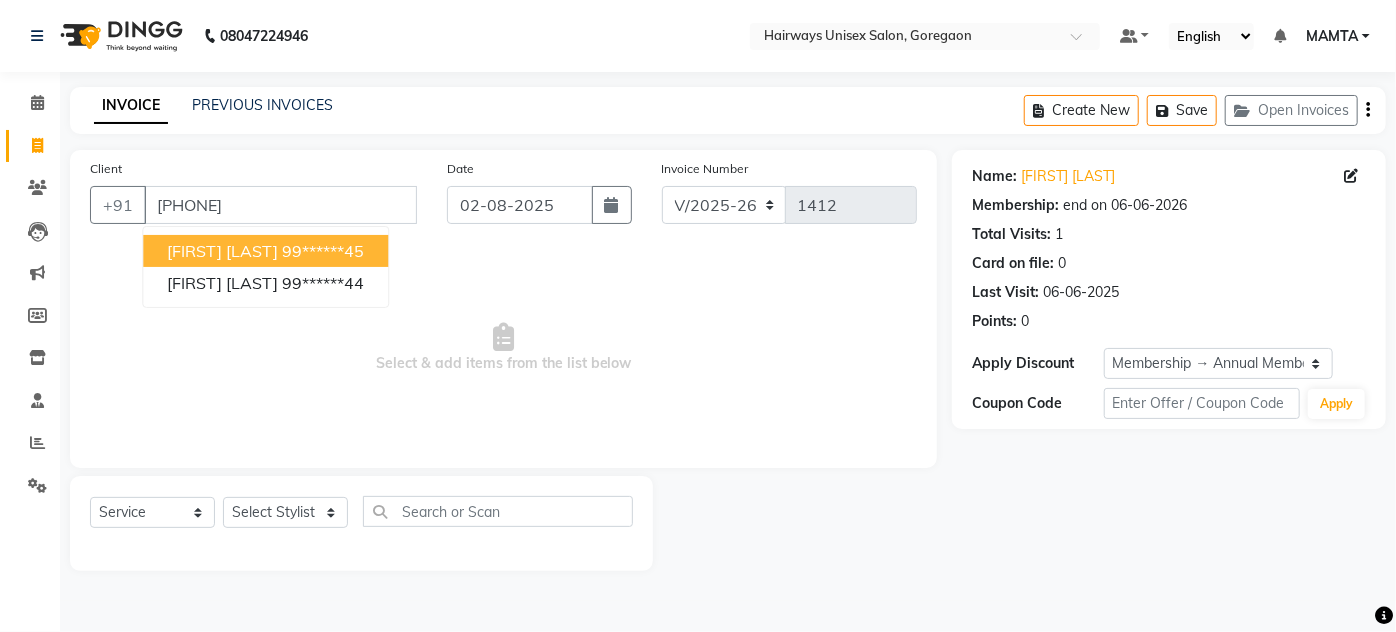 click on "99******45" at bounding box center [323, 251] 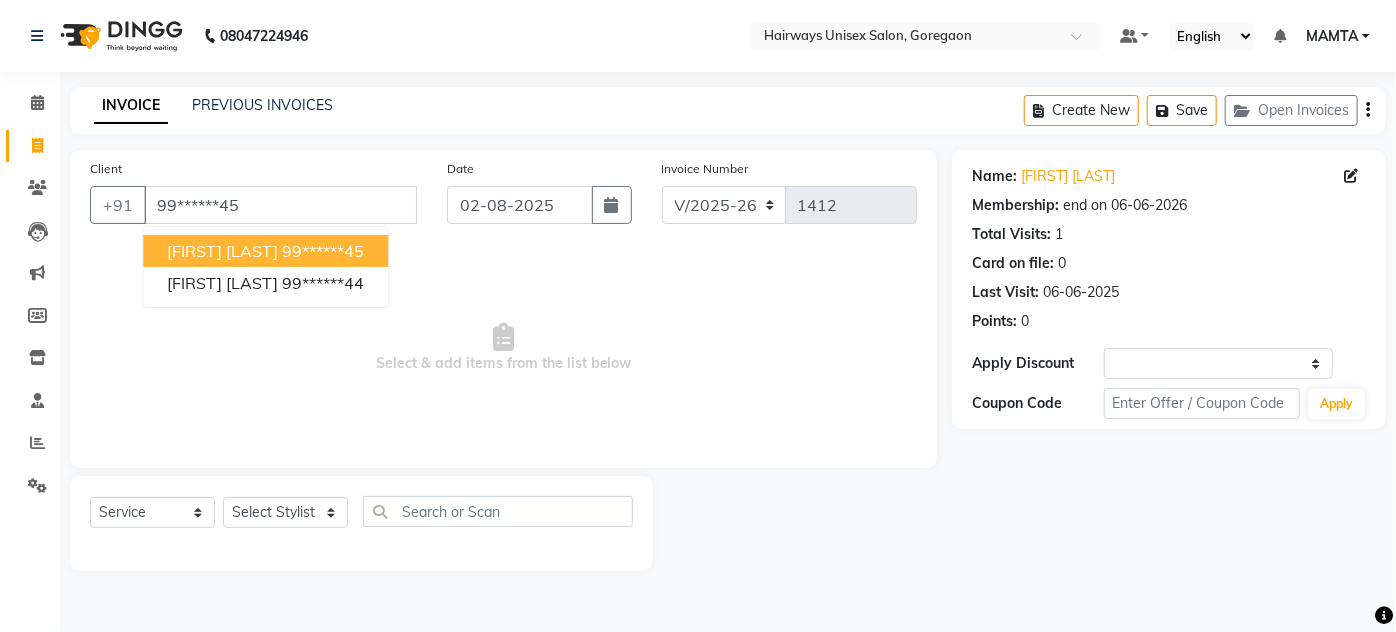 select on "1: Object" 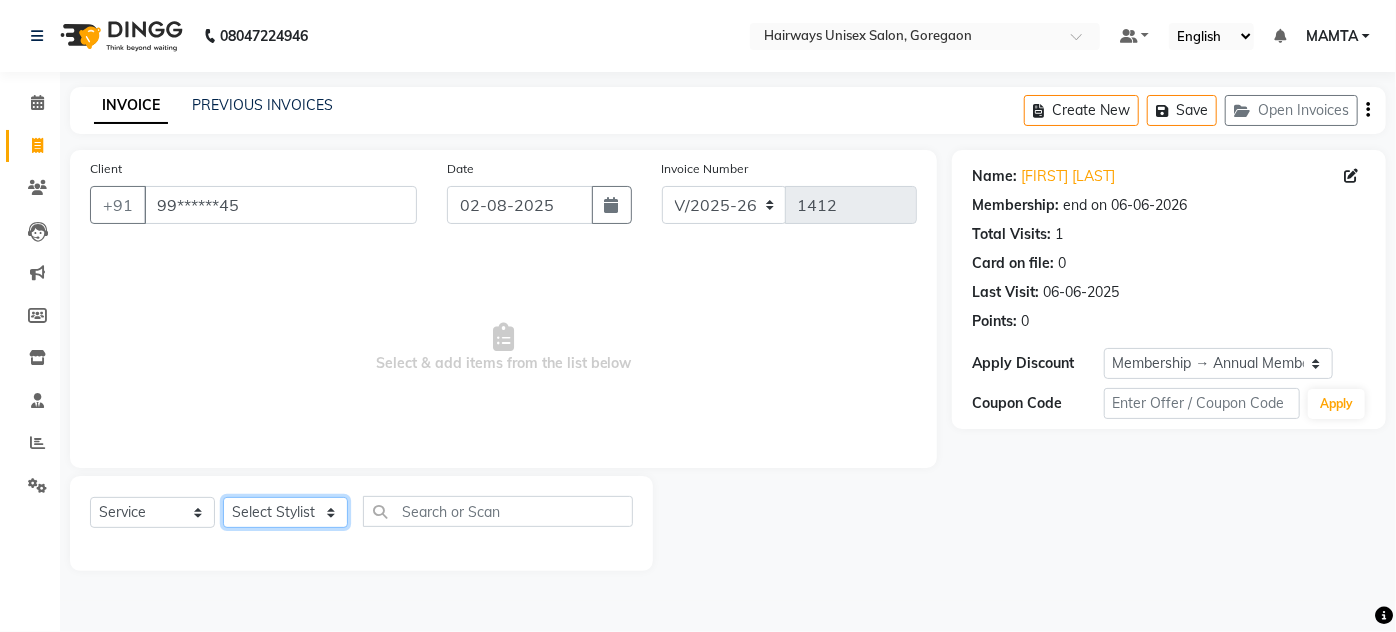 click on "Select Stylist [LAST] [LAST] [LAST] [LAST] [LAST] [LAST] [LAST] [LAST] [LAST] [LAST] [LAST] [LAST] [LAST]" 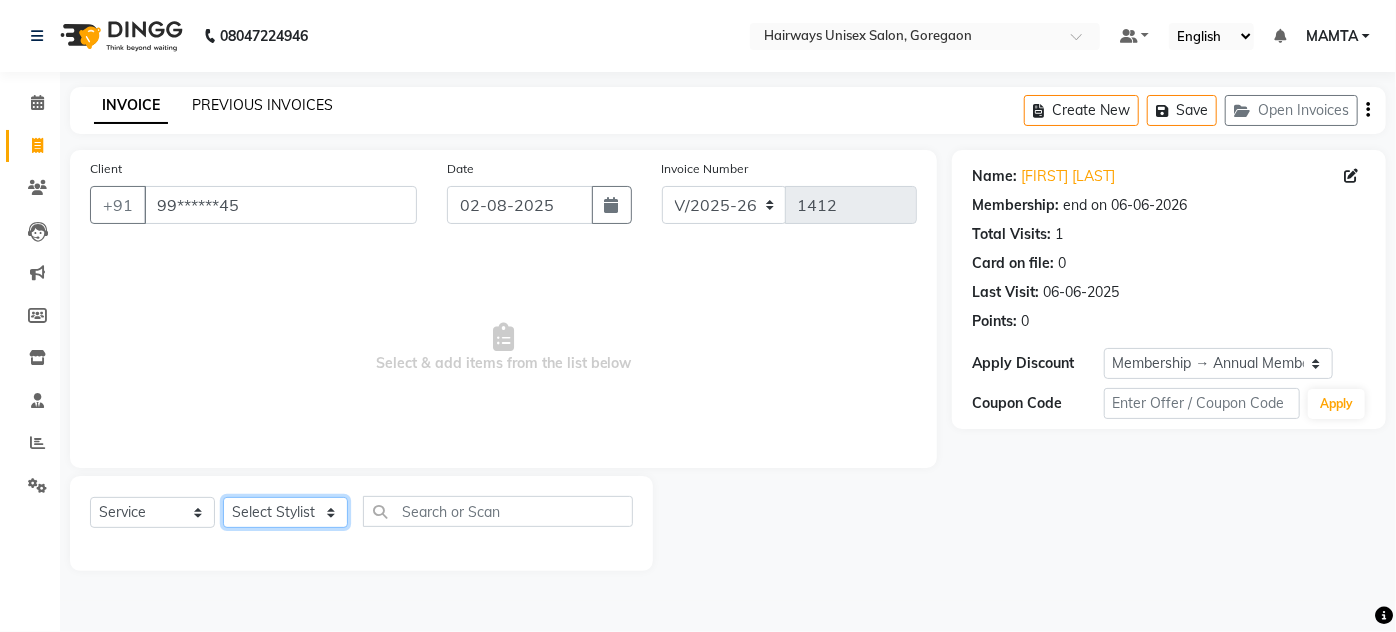 select on "80508" 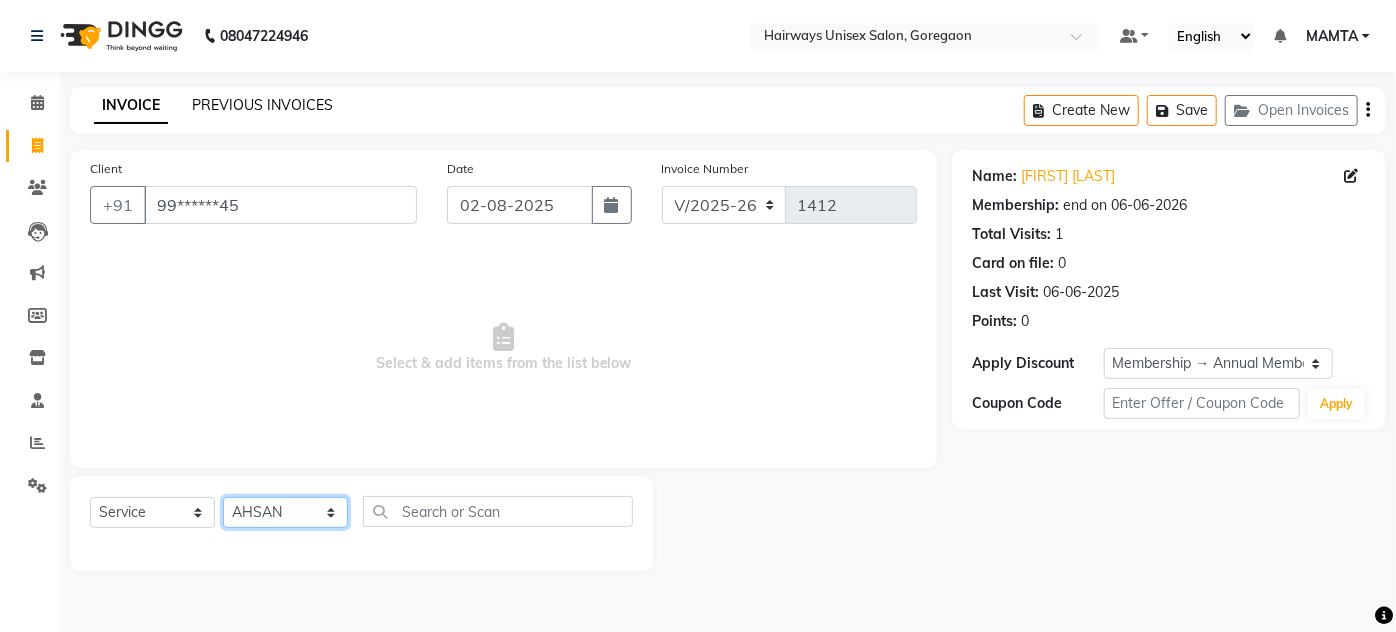 click on "Select Stylist [LAST] [LAST] [LAST] [LAST] [LAST] [LAST] [LAST] [LAST] [LAST] [LAST] [LAST] [LAST] [LAST]" 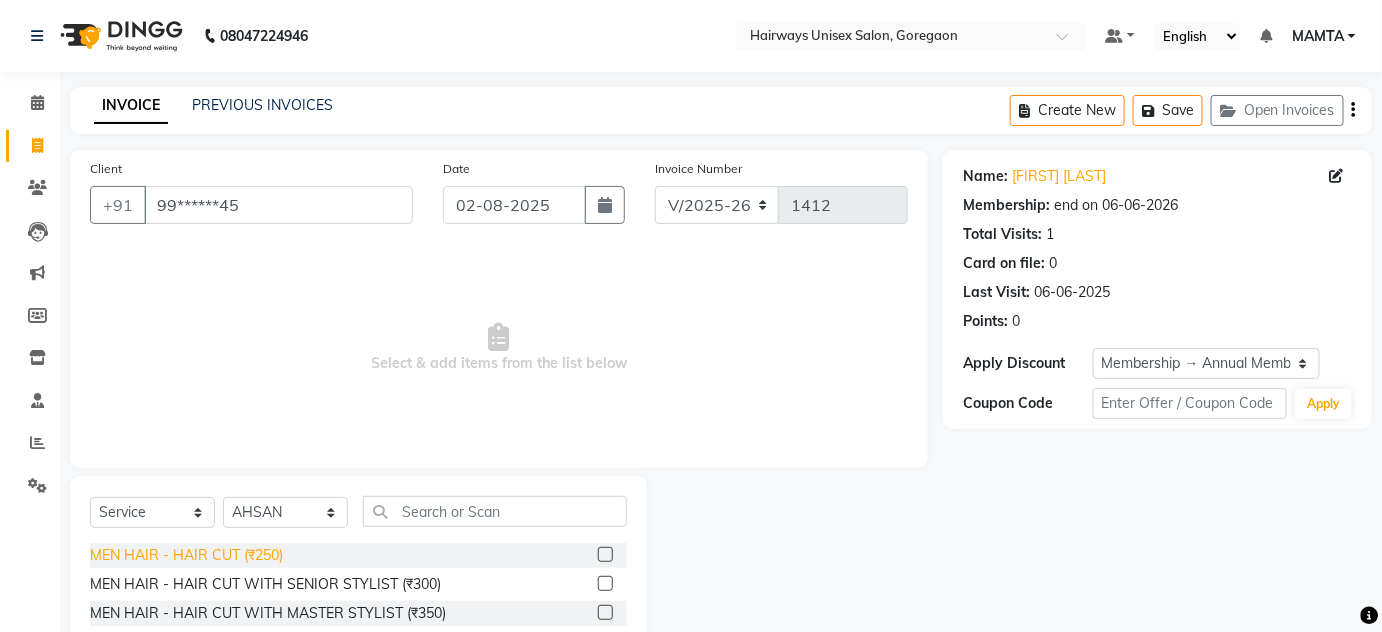 click on "MEN HAIR - HAIR CUT (₹250)" 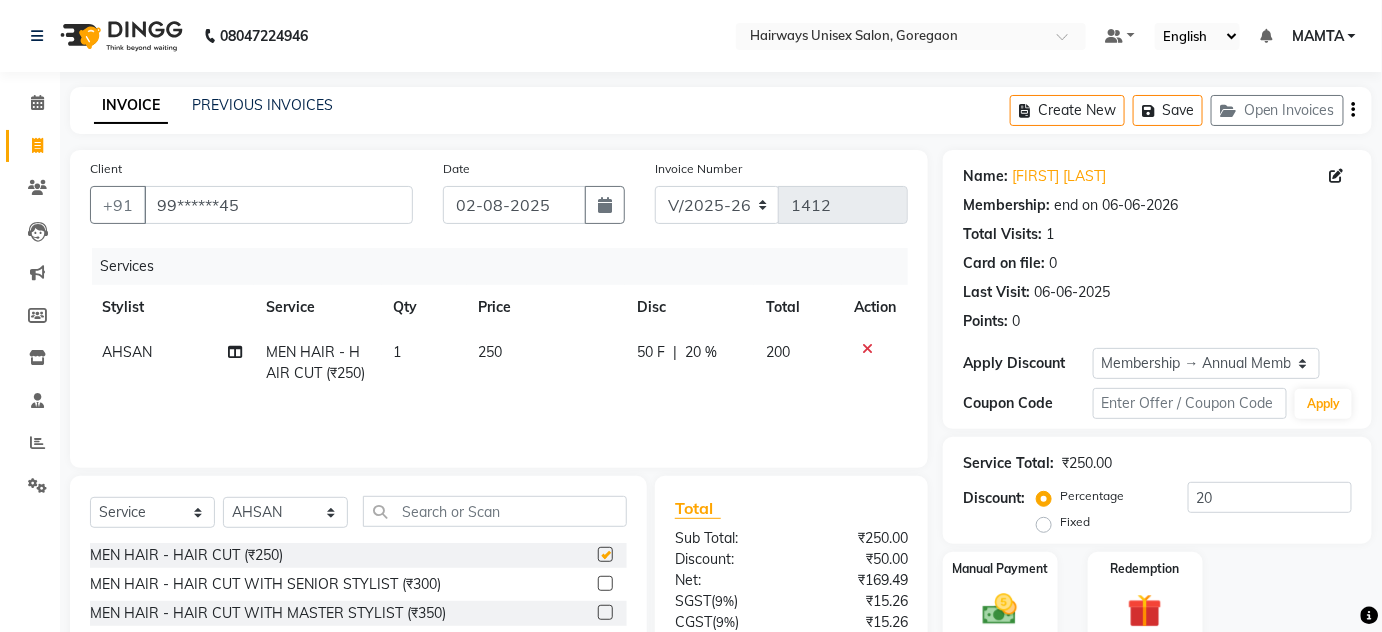 checkbox on "false" 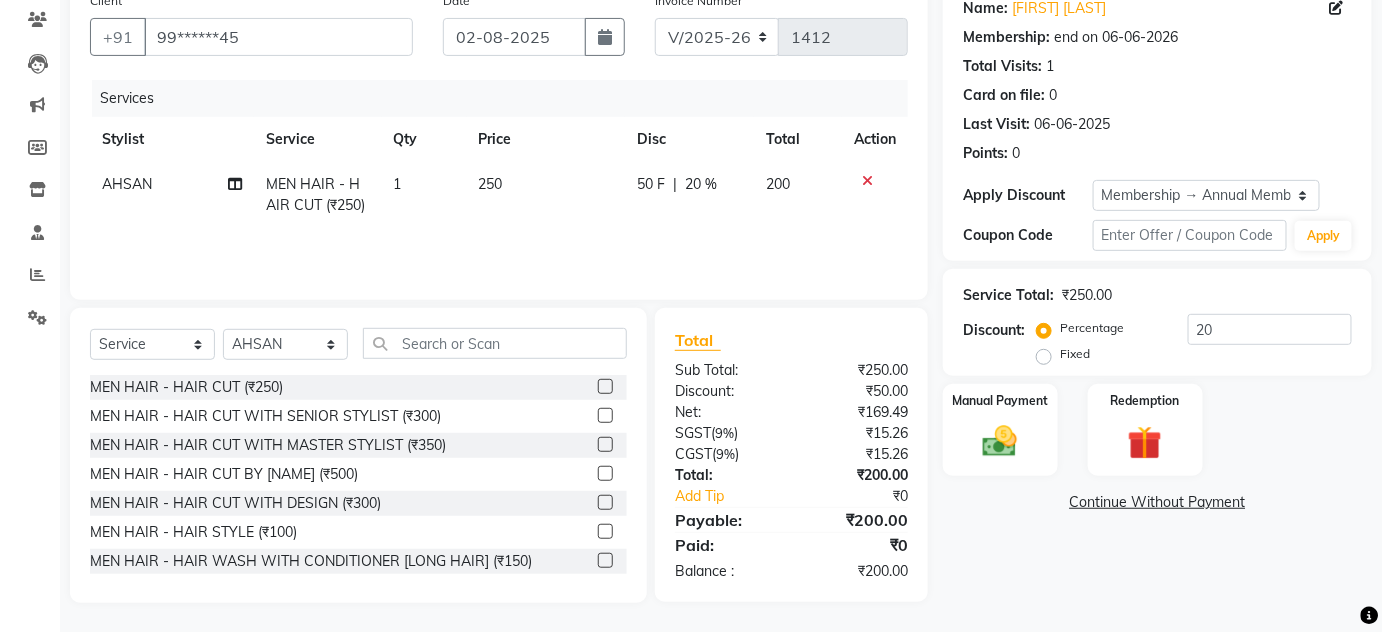 scroll, scrollTop: 0, scrollLeft: 0, axis: both 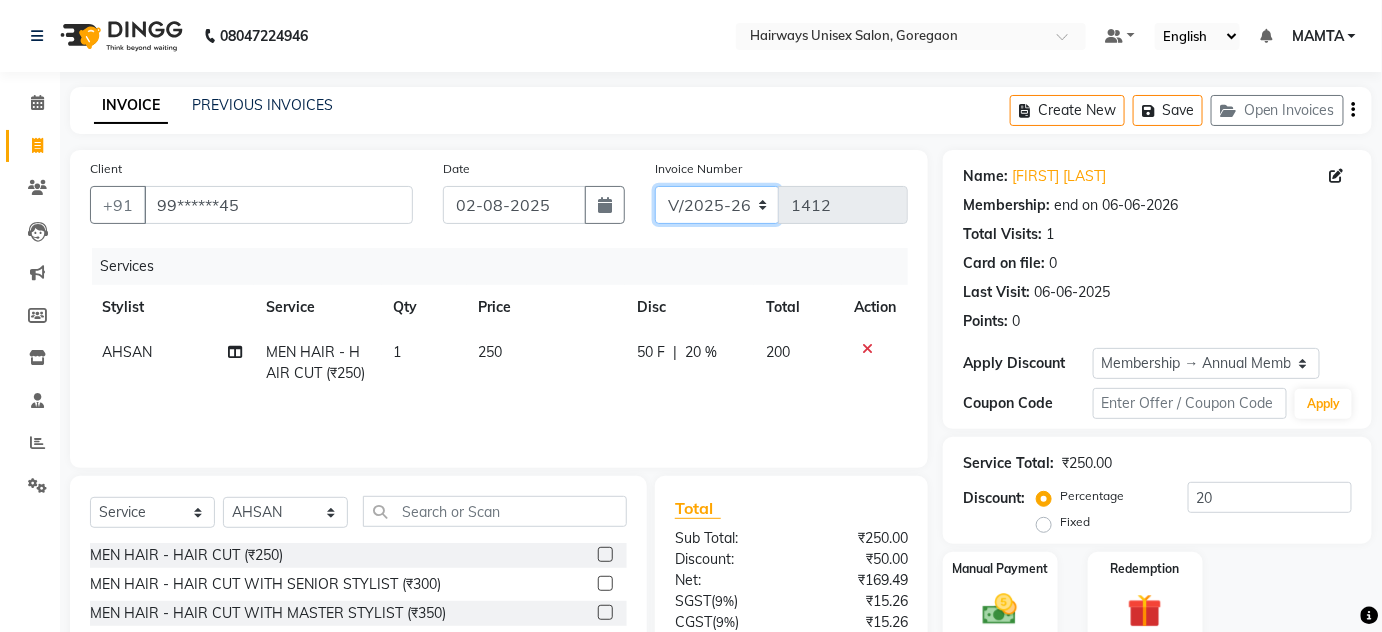 click on "INV/25-26 V/2025-26" 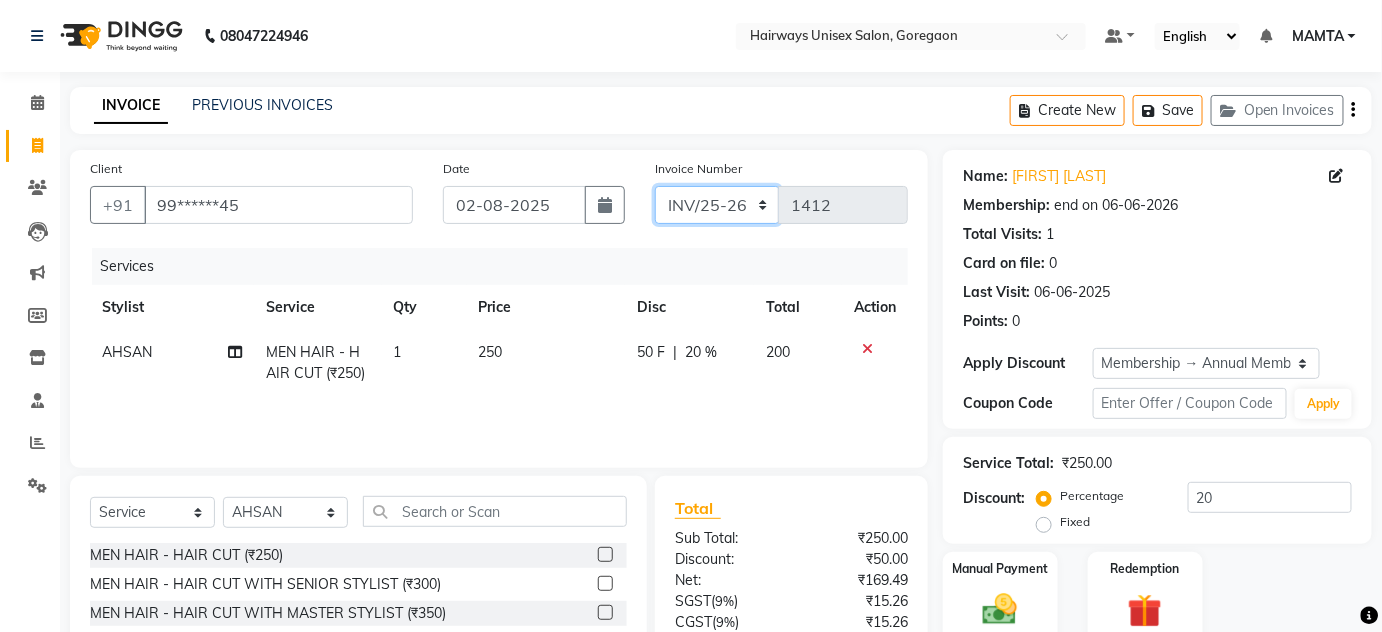 click on "INV/25-26 V/2025-26" 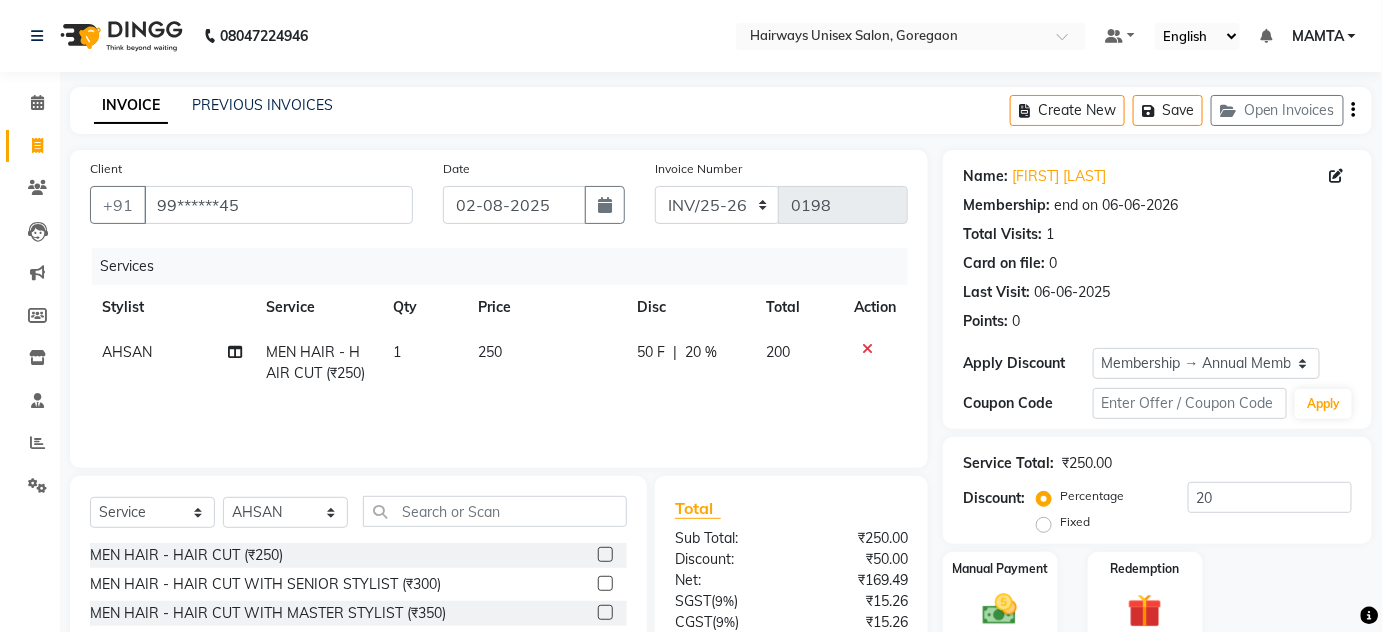 click on "Create New   Save   Open Invoices" 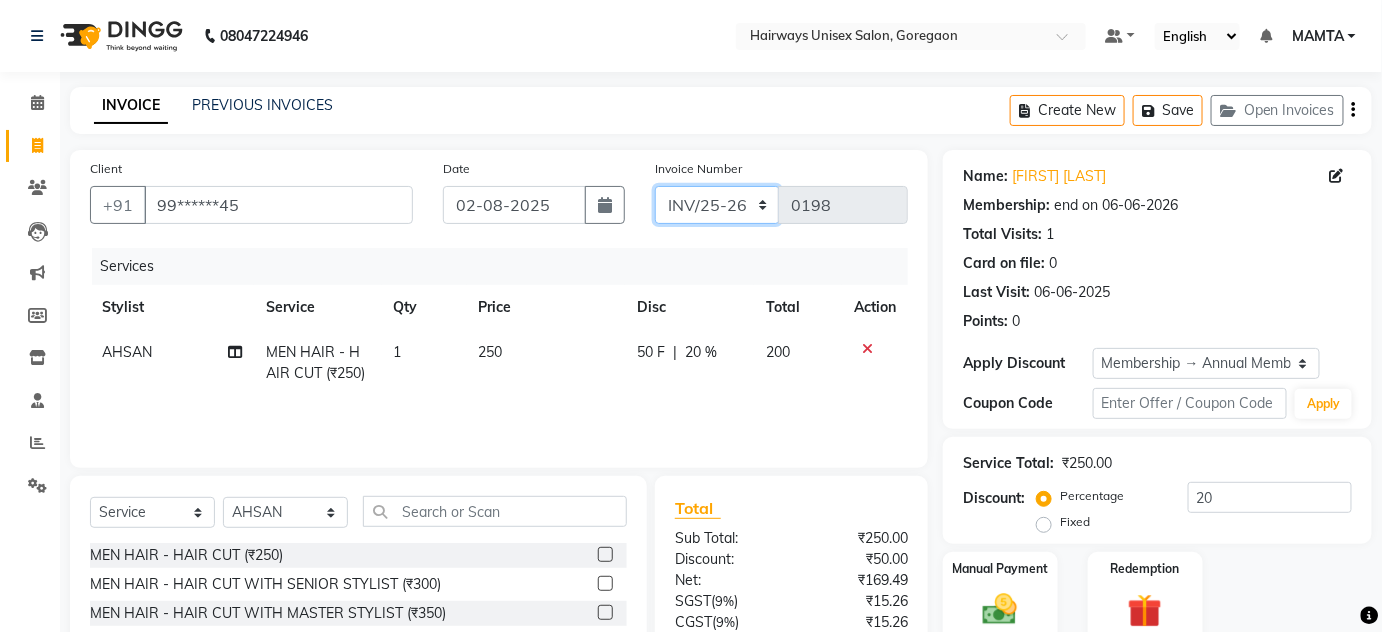 click on "INV/25-26 V/2025-26" 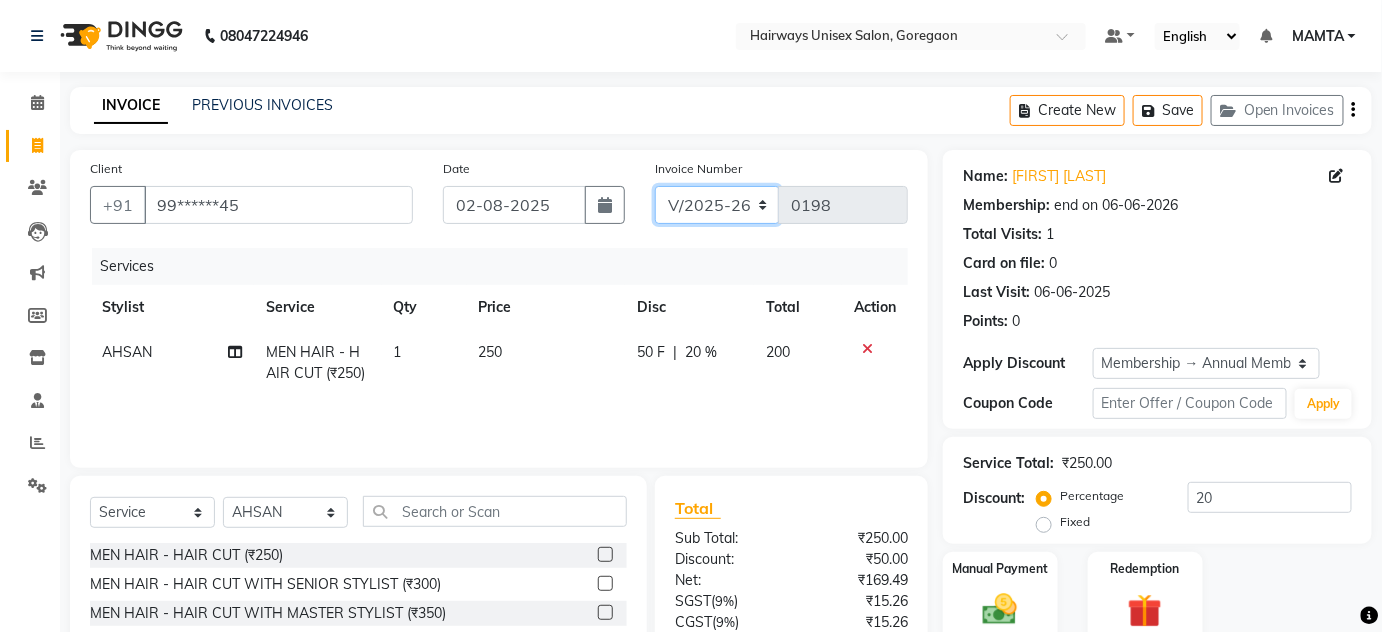 click on "INV/25-26 V/2025-26" 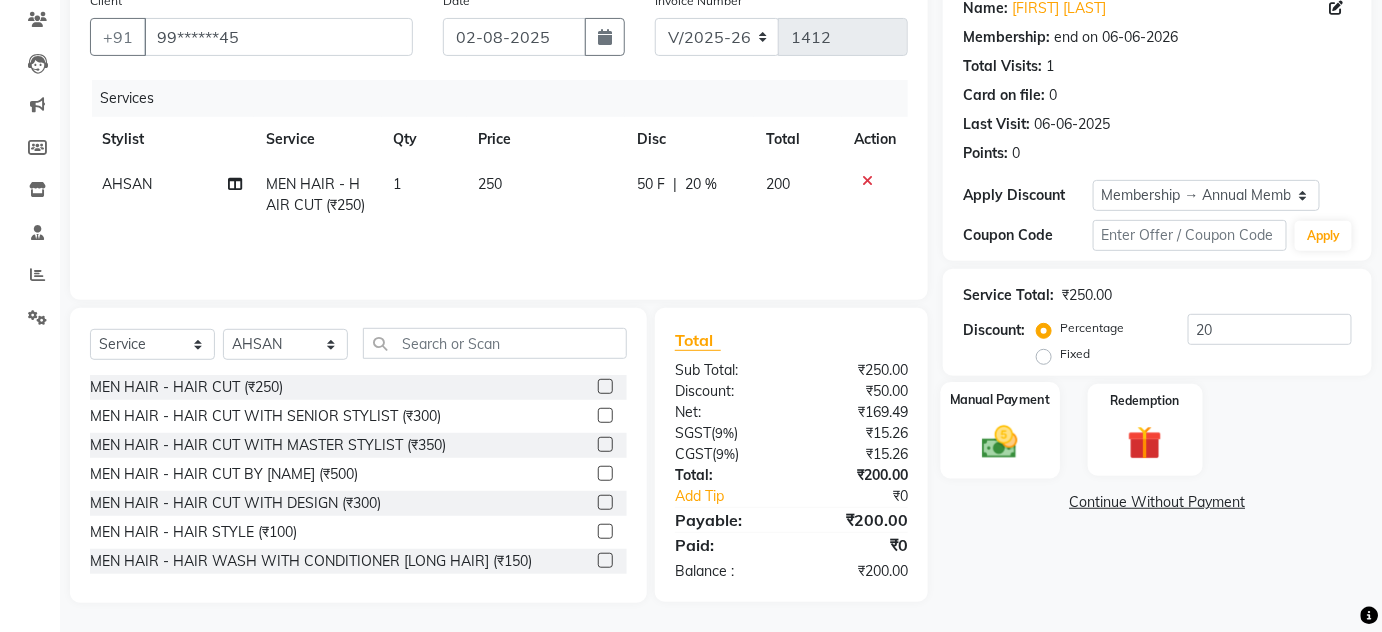 click on "Manual Payment" 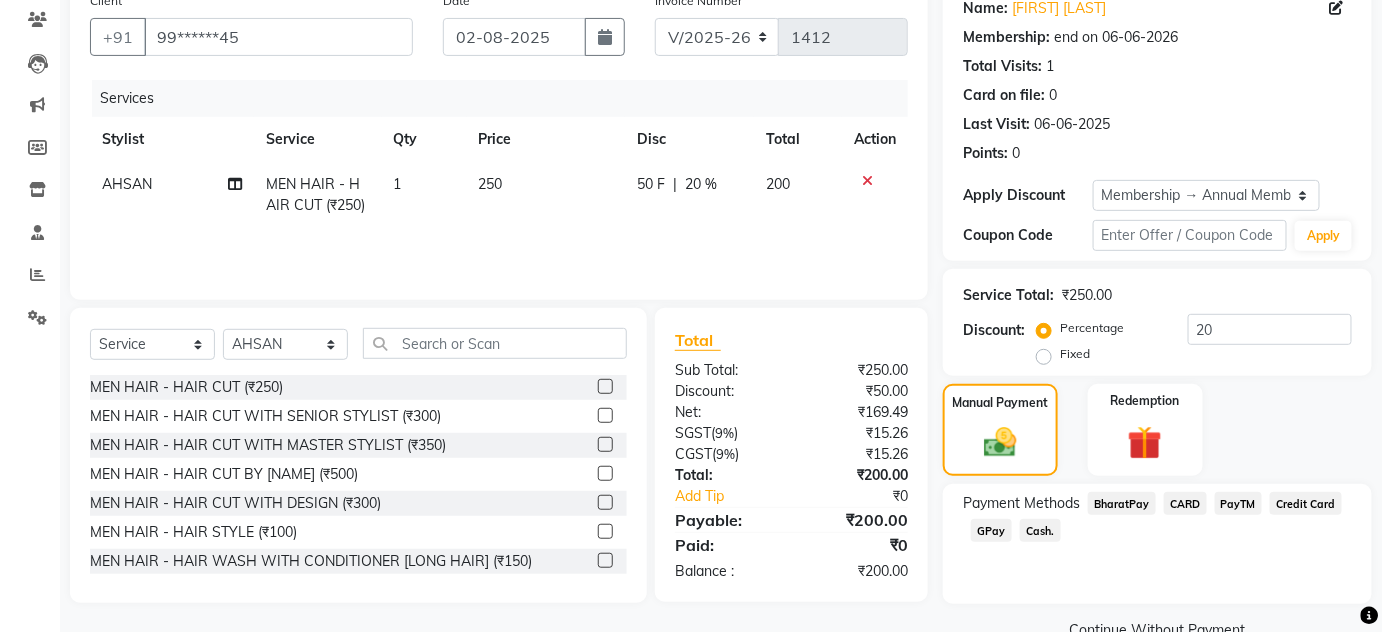 scroll, scrollTop: 210, scrollLeft: 0, axis: vertical 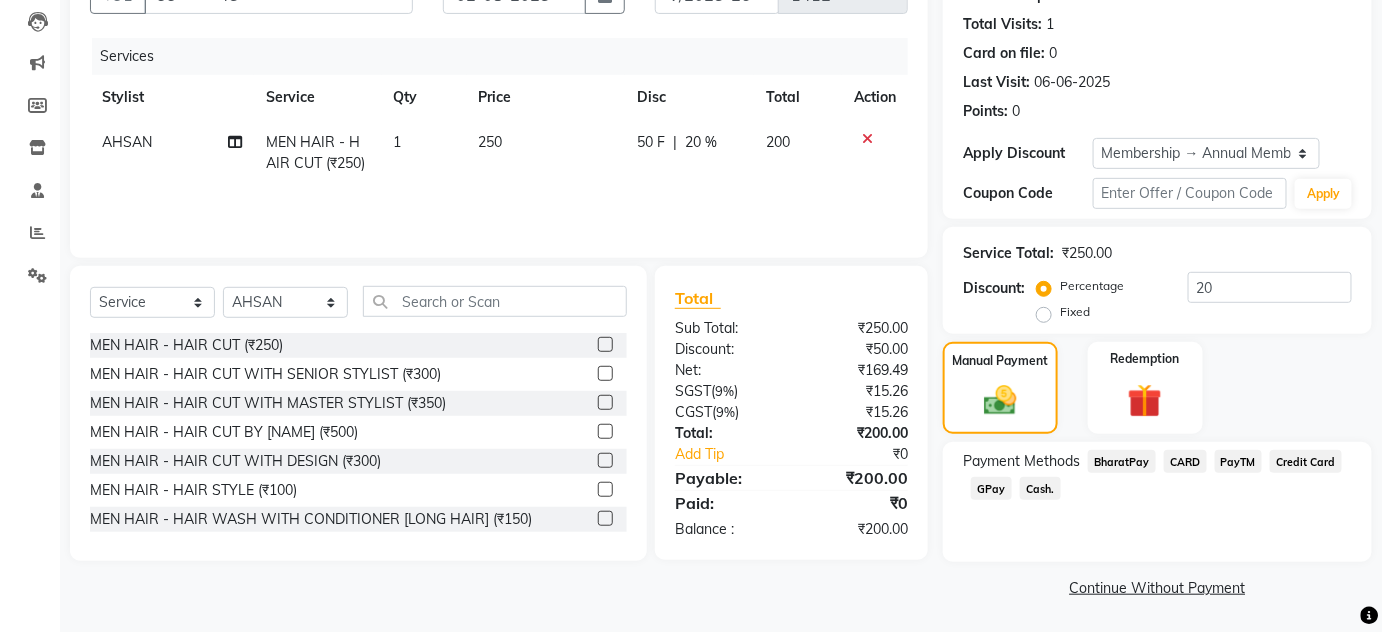 click on "CARD" 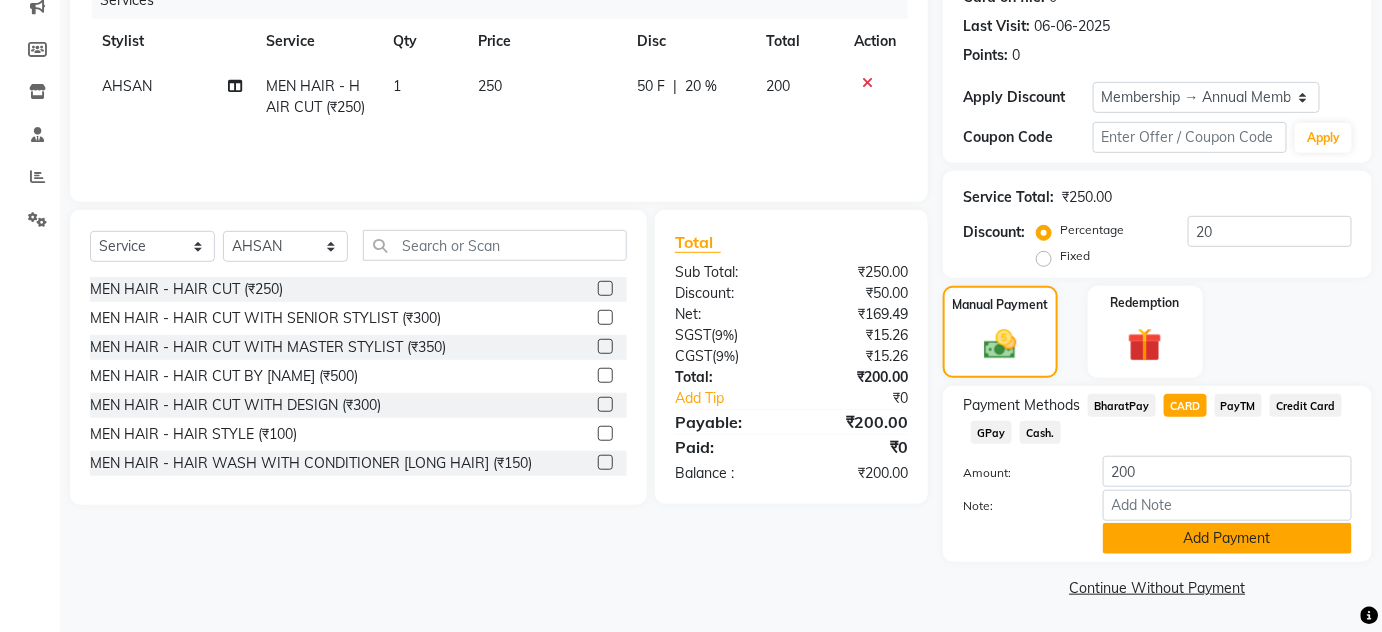 click on "Add Payment" 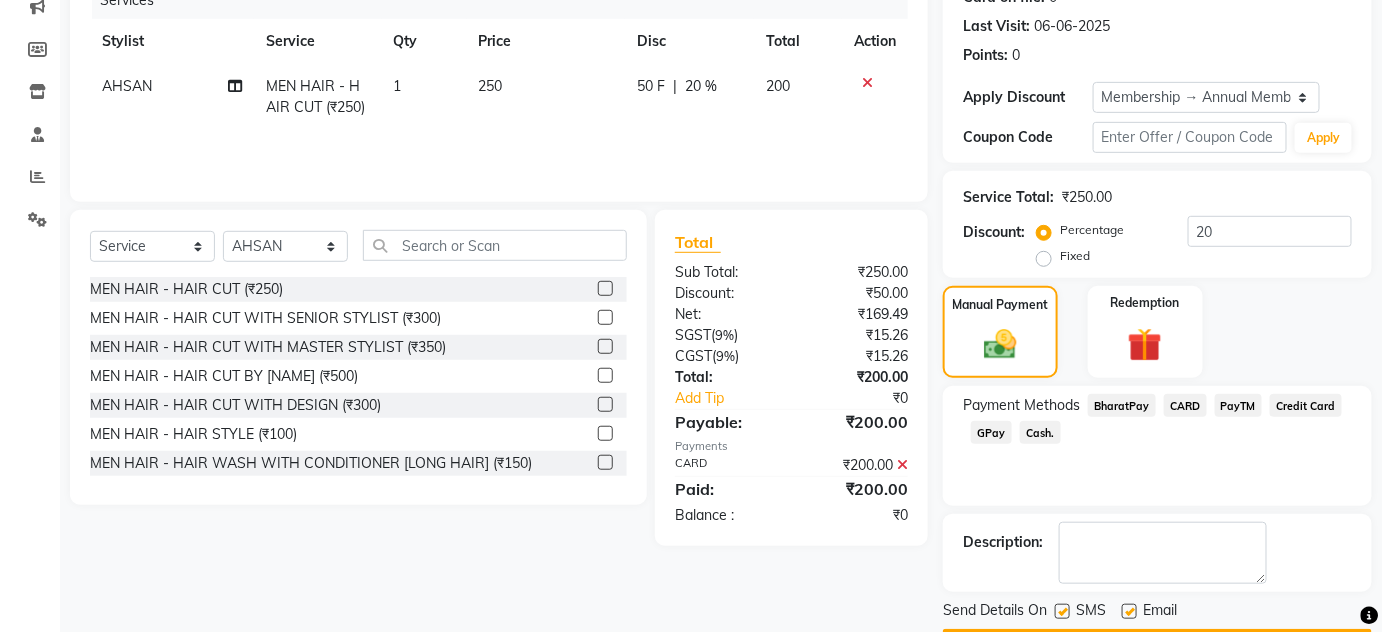 scroll, scrollTop: 322, scrollLeft: 0, axis: vertical 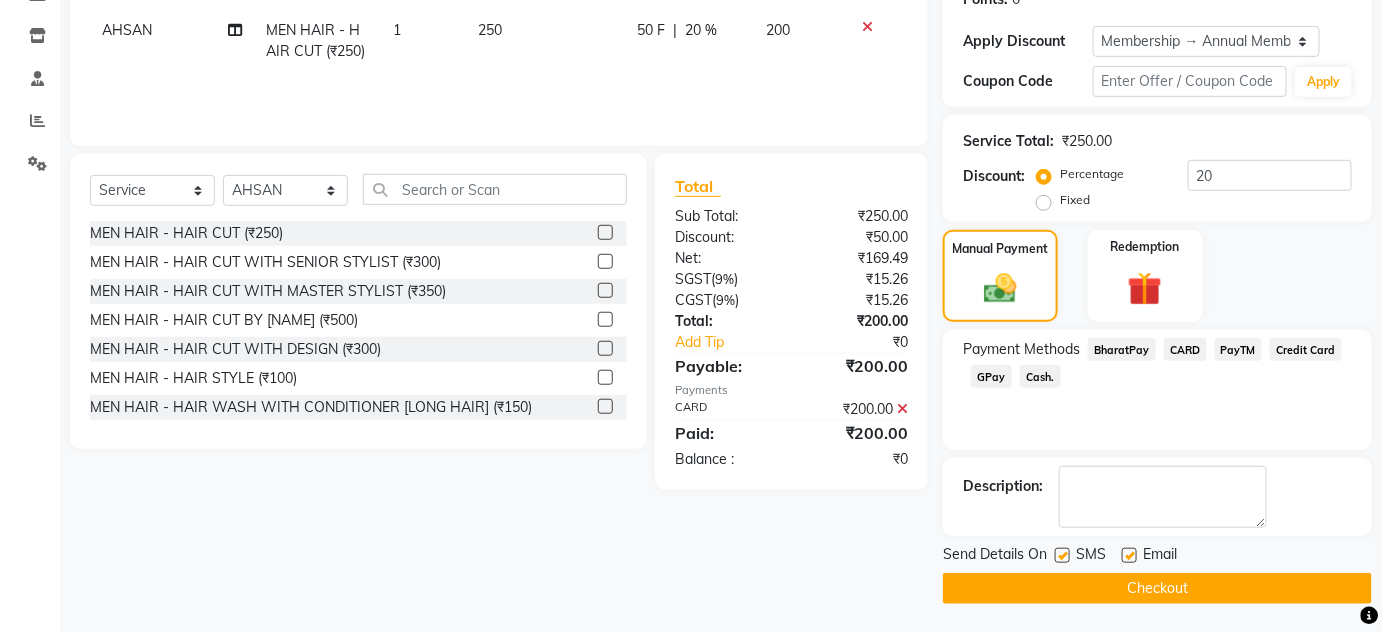click on "Checkout" 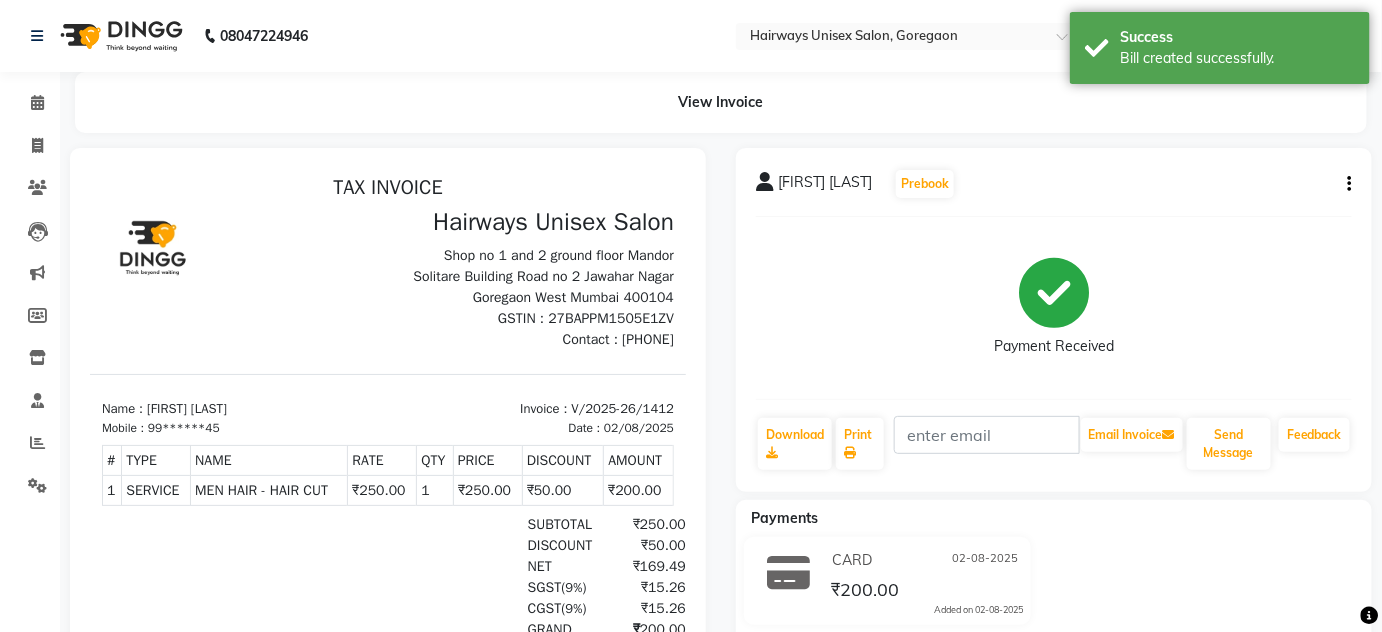 scroll, scrollTop: 0, scrollLeft: 0, axis: both 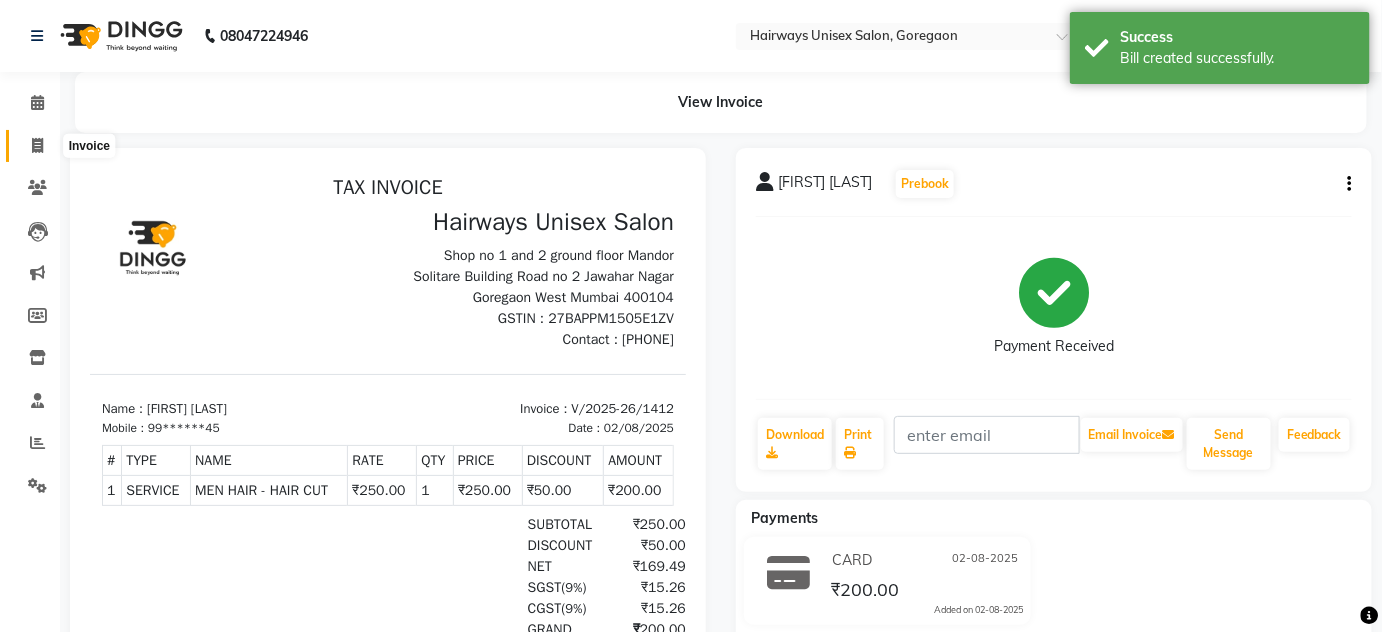 click 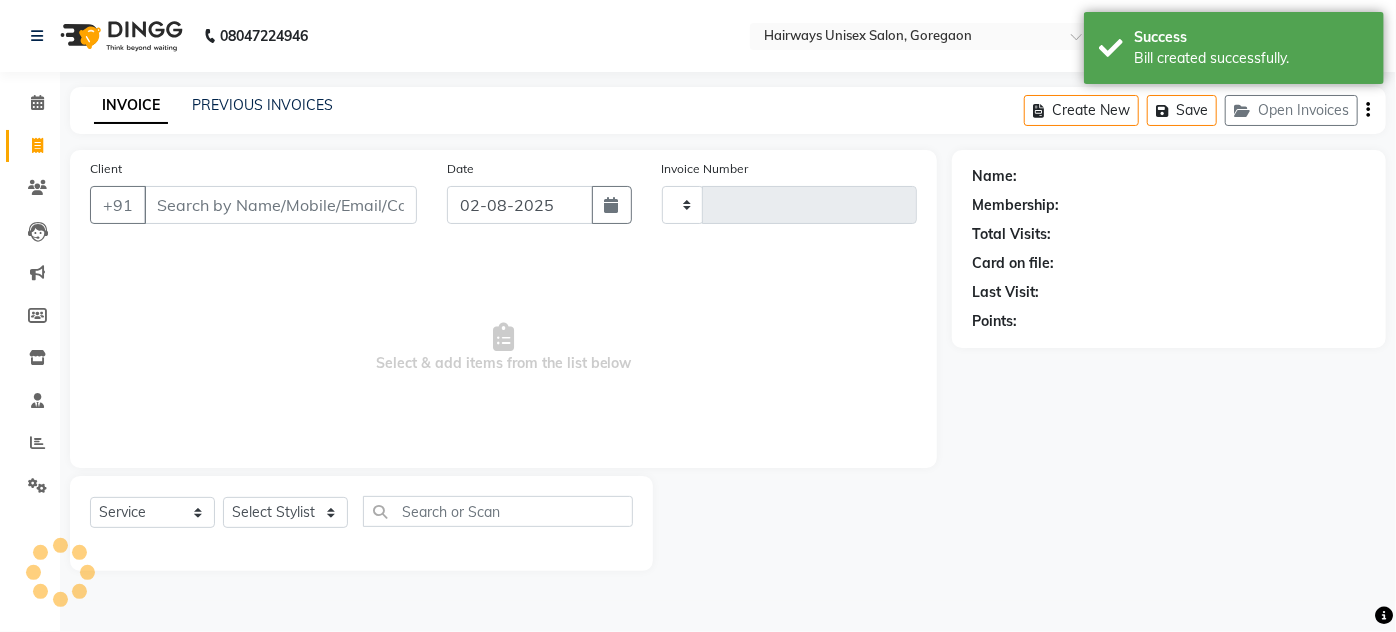 type on "1413" 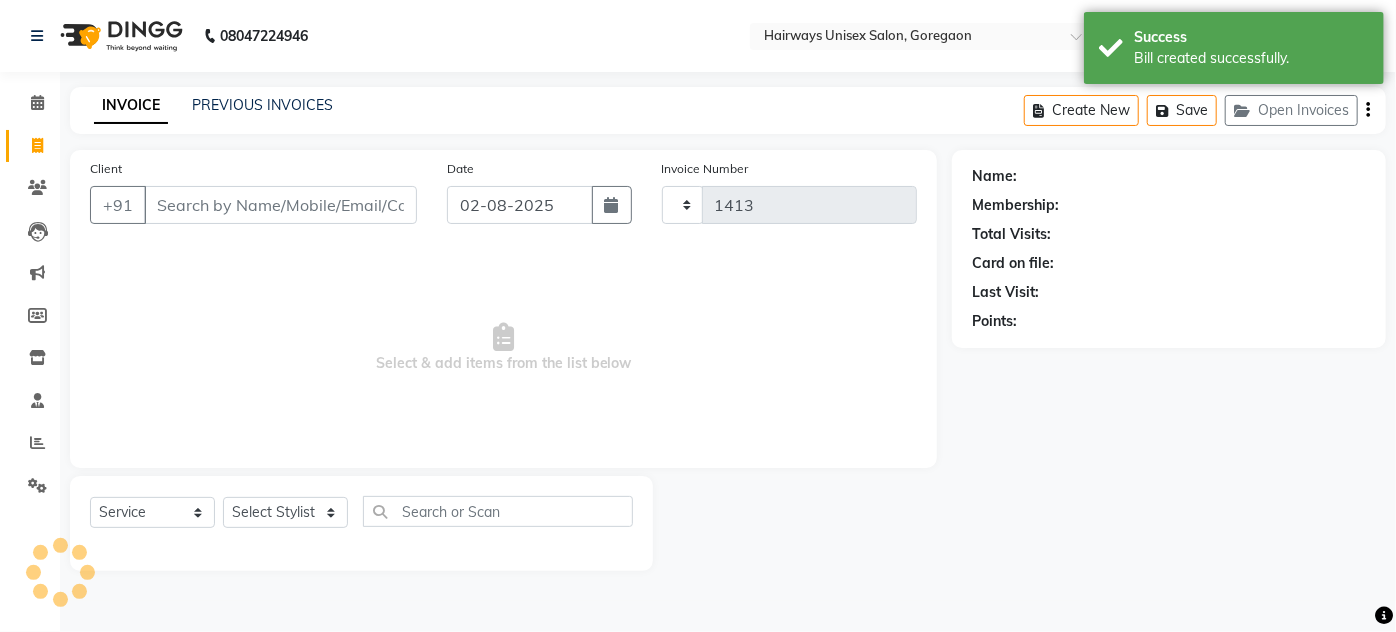 select on "8320" 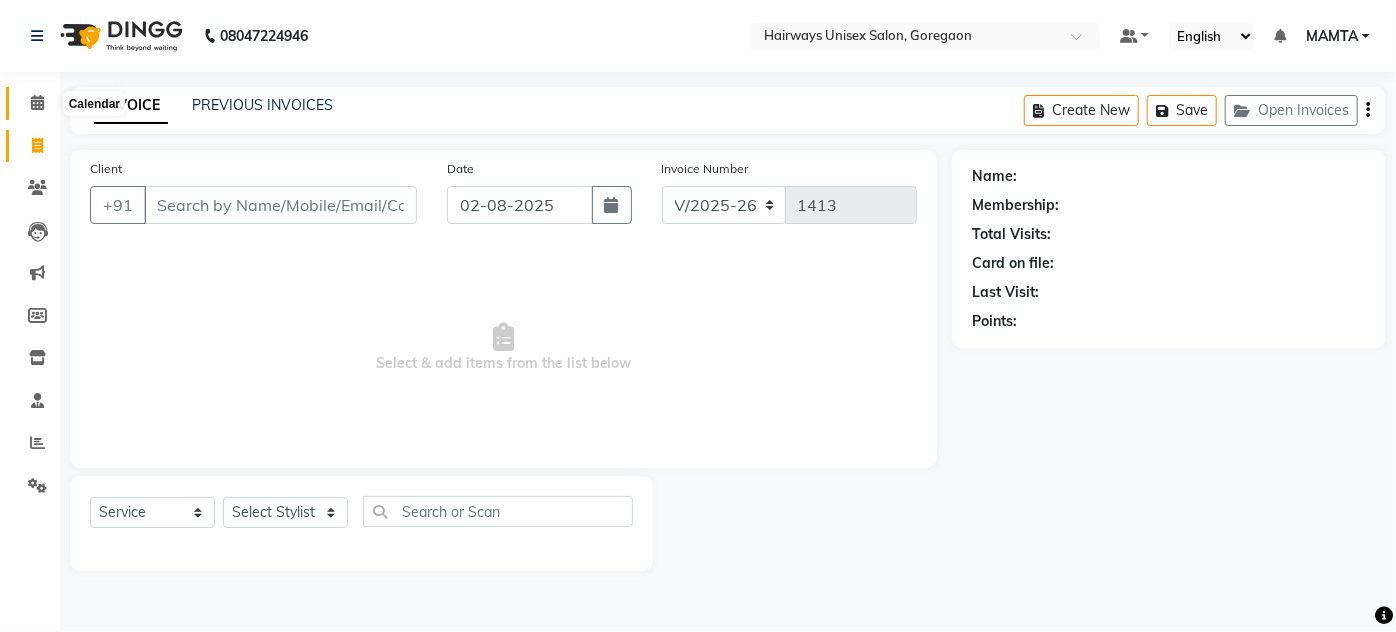click 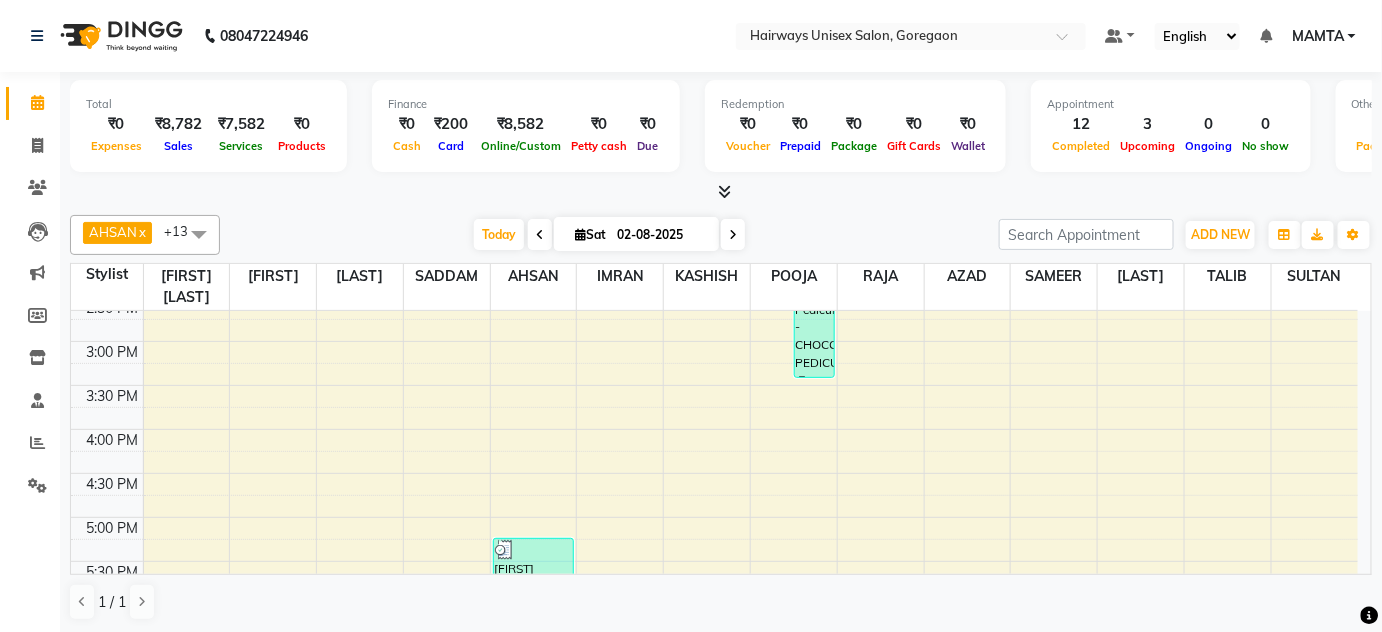 scroll, scrollTop: 861, scrollLeft: 0, axis: vertical 